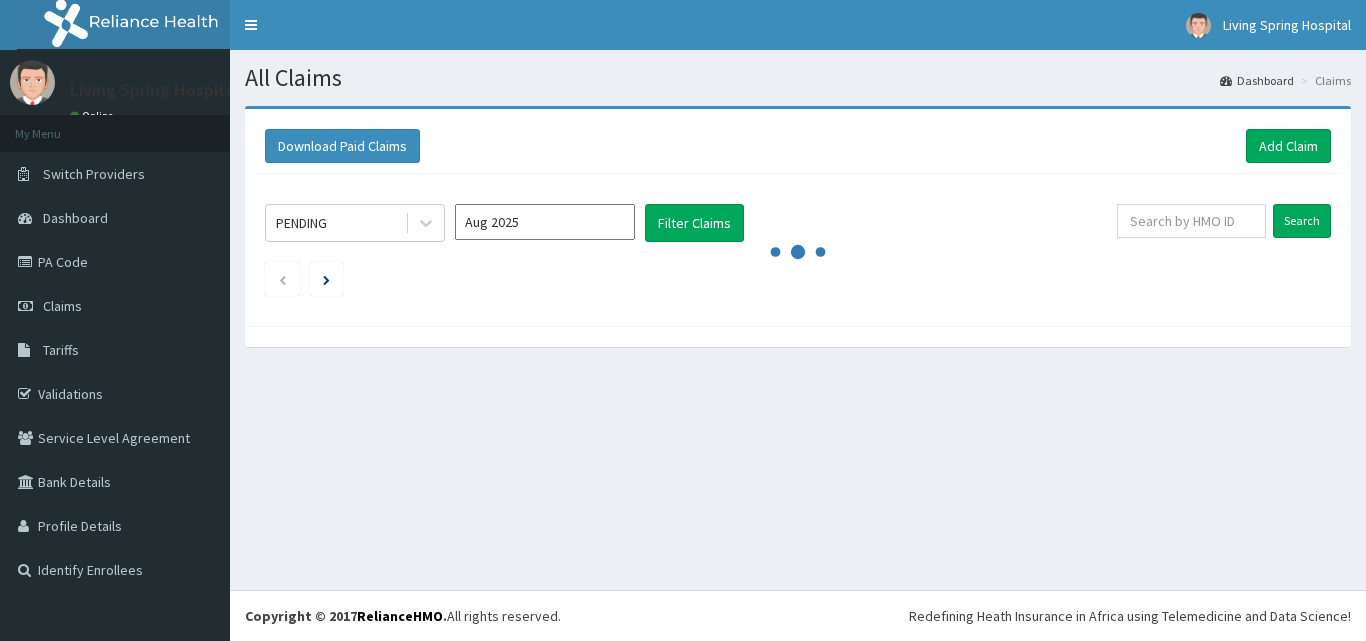 scroll, scrollTop: 0, scrollLeft: 0, axis: both 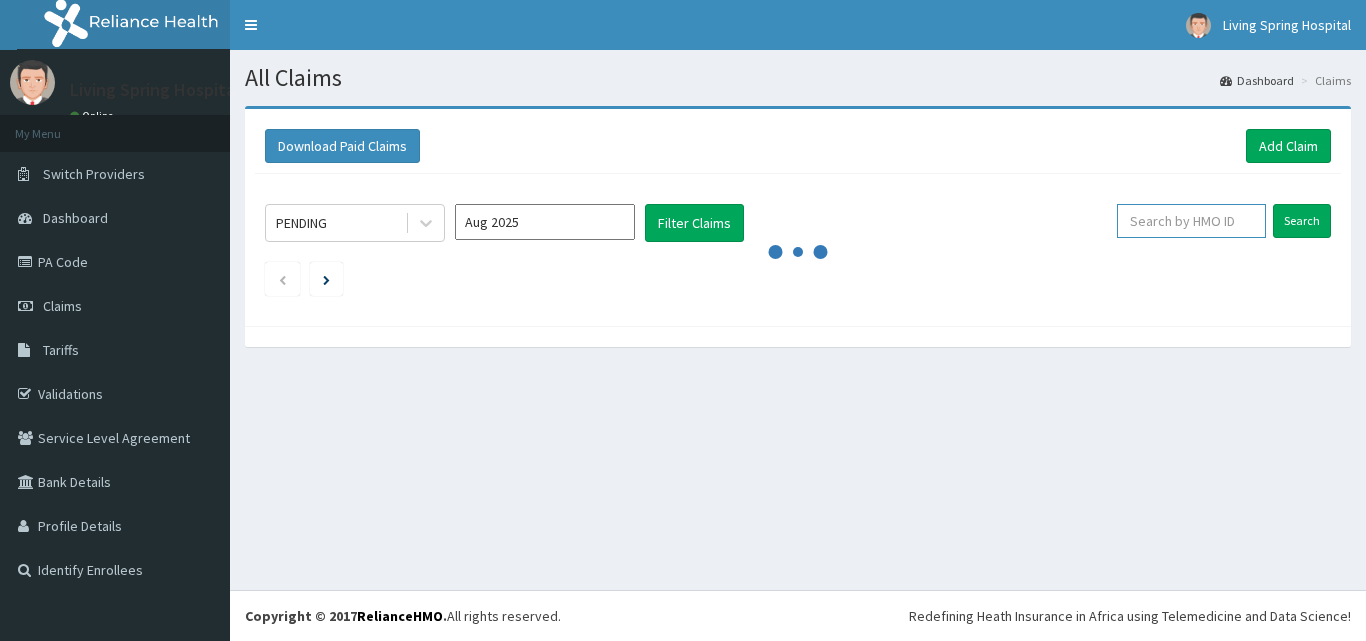 click at bounding box center (1191, 221) 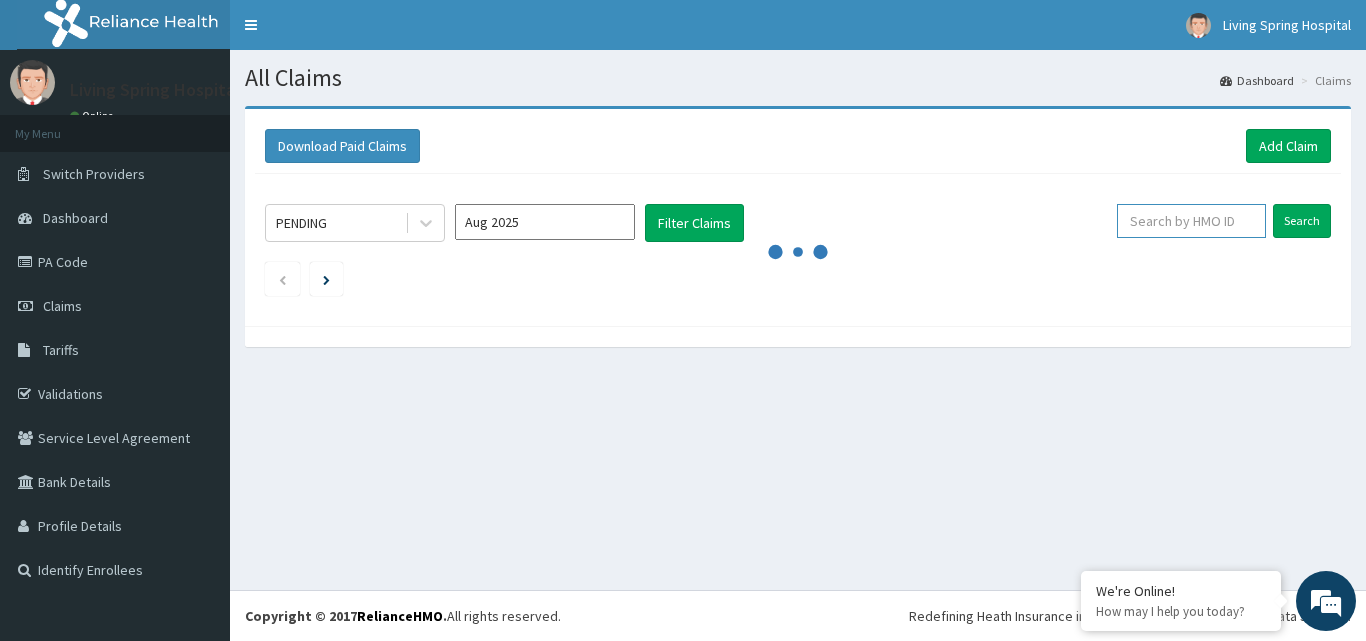 click at bounding box center [1191, 221] 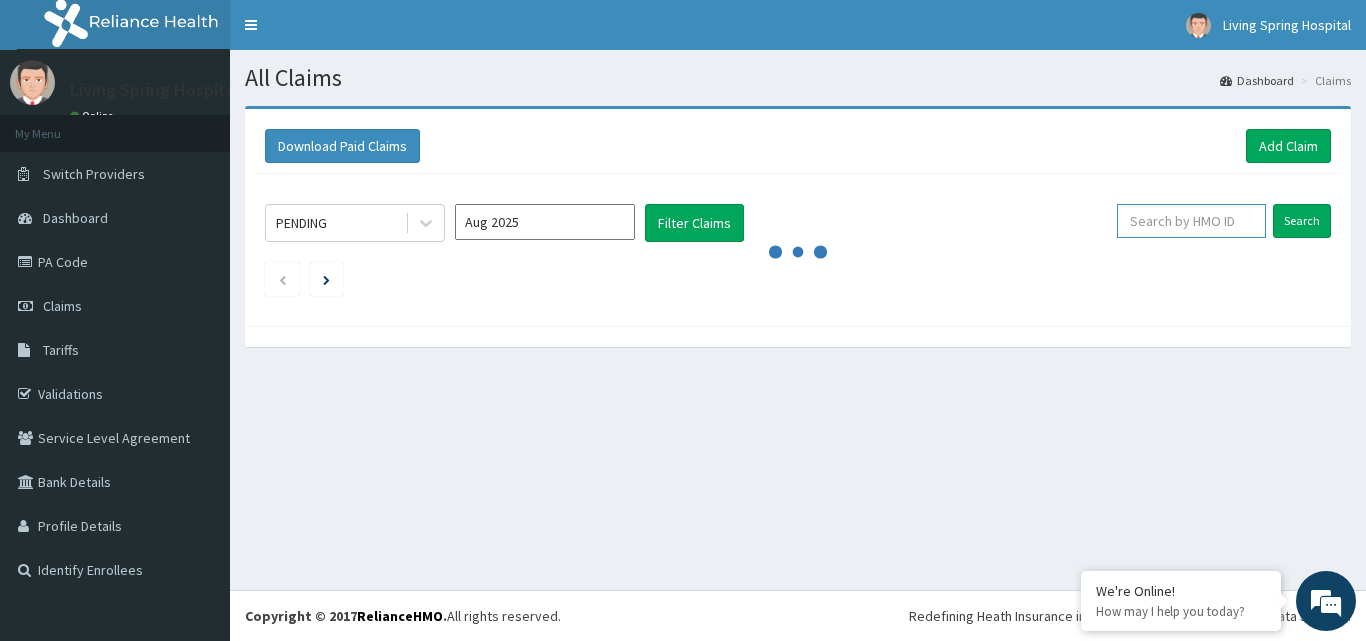 click at bounding box center (1191, 221) 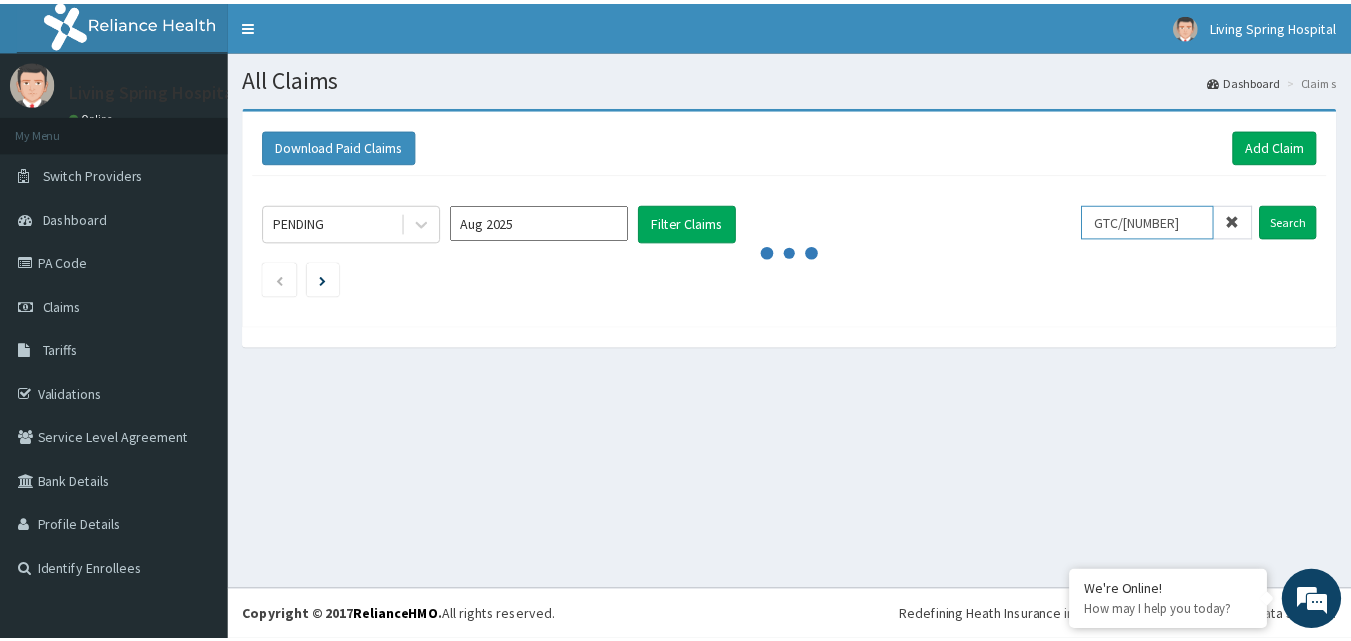 scroll, scrollTop: 0, scrollLeft: 0, axis: both 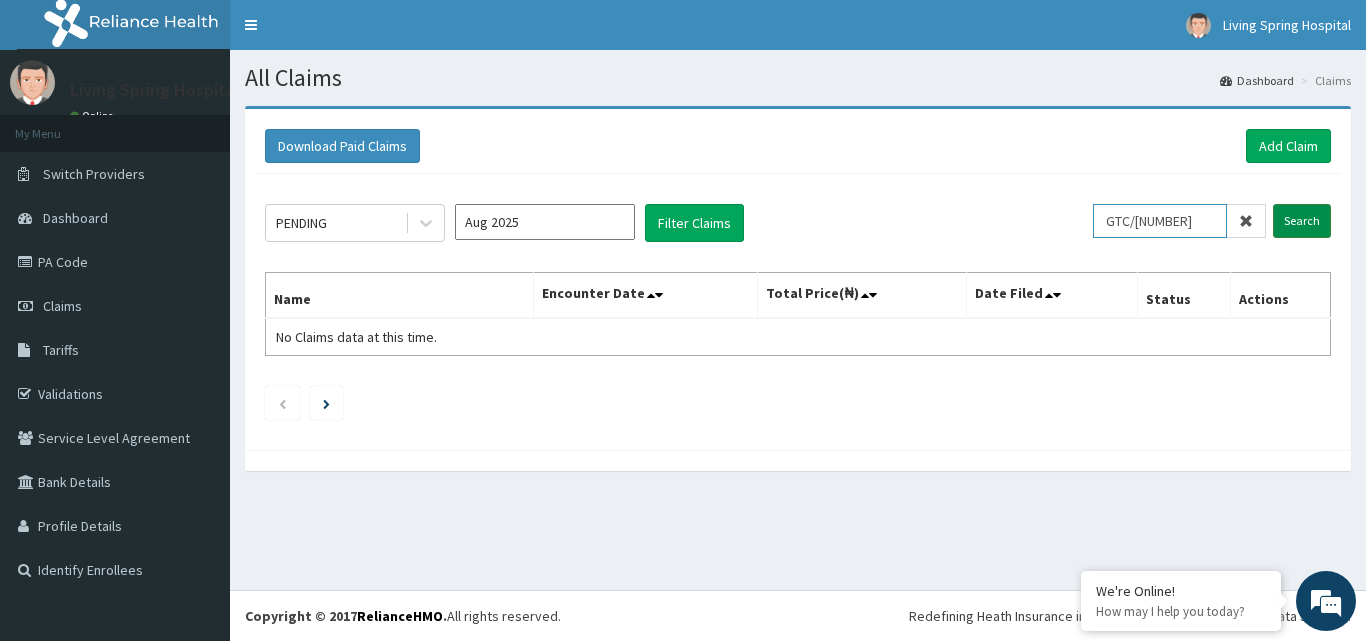 type on "GTC/[NUMBER]" 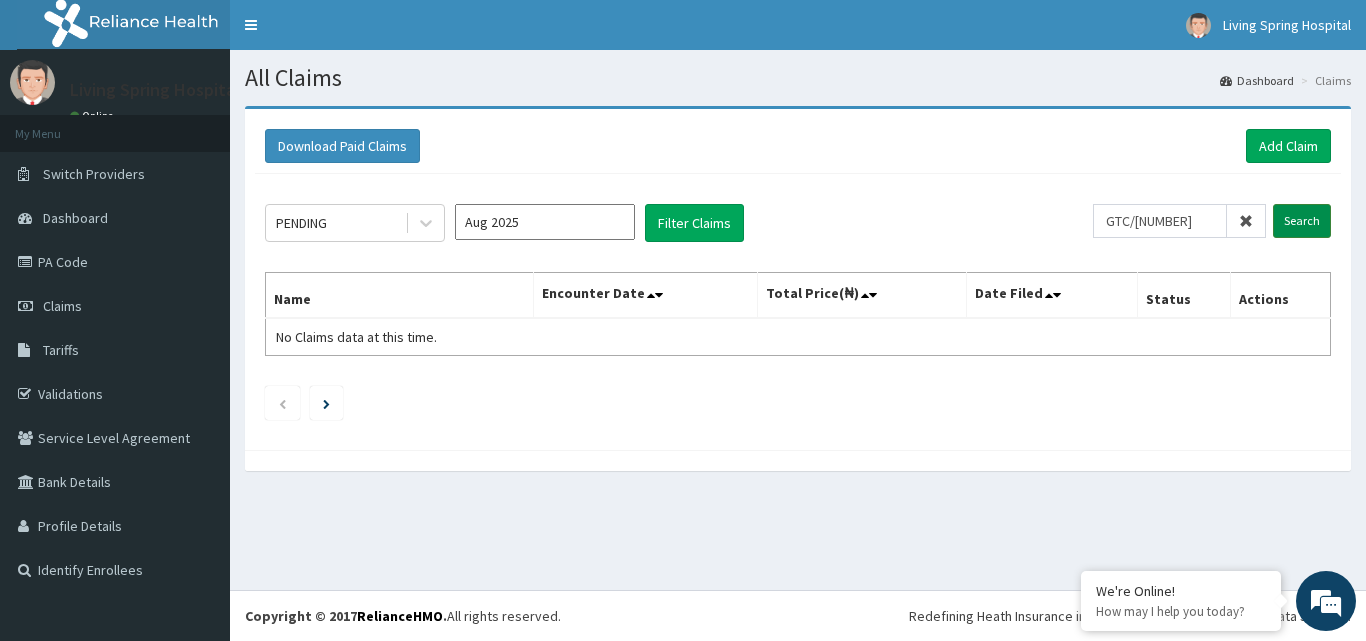 click on "Search" at bounding box center [1302, 221] 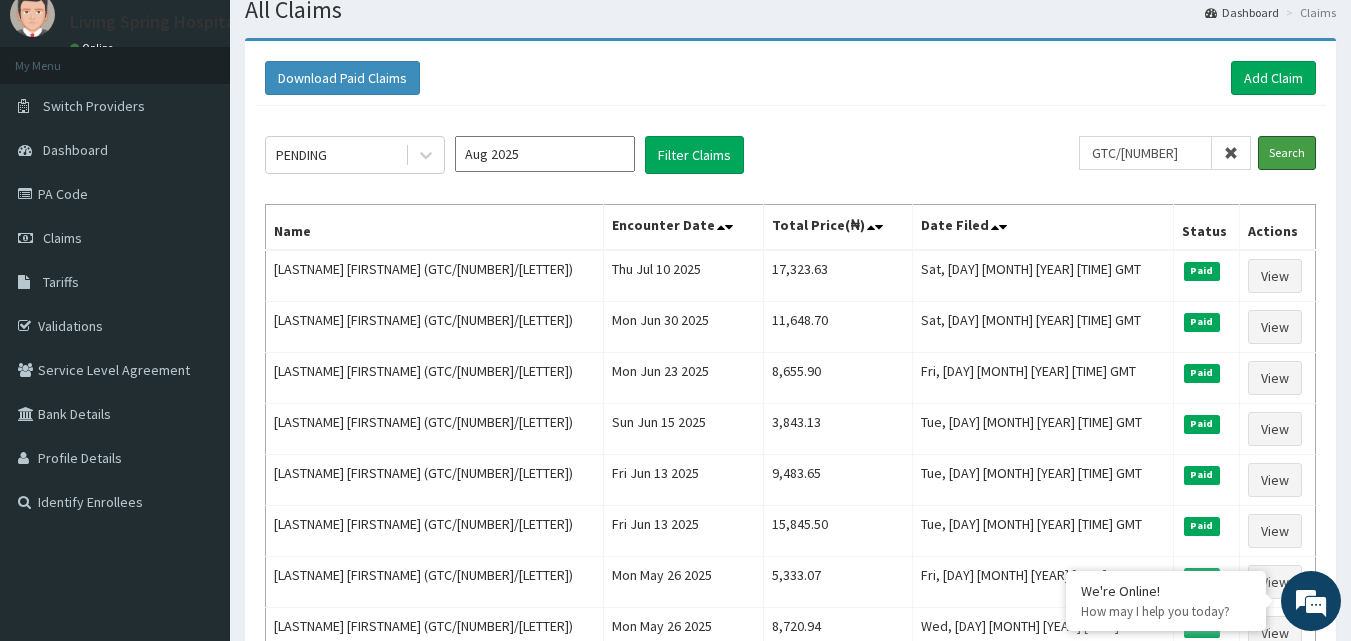 scroll, scrollTop: 0, scrollLeft: 0, axis: both 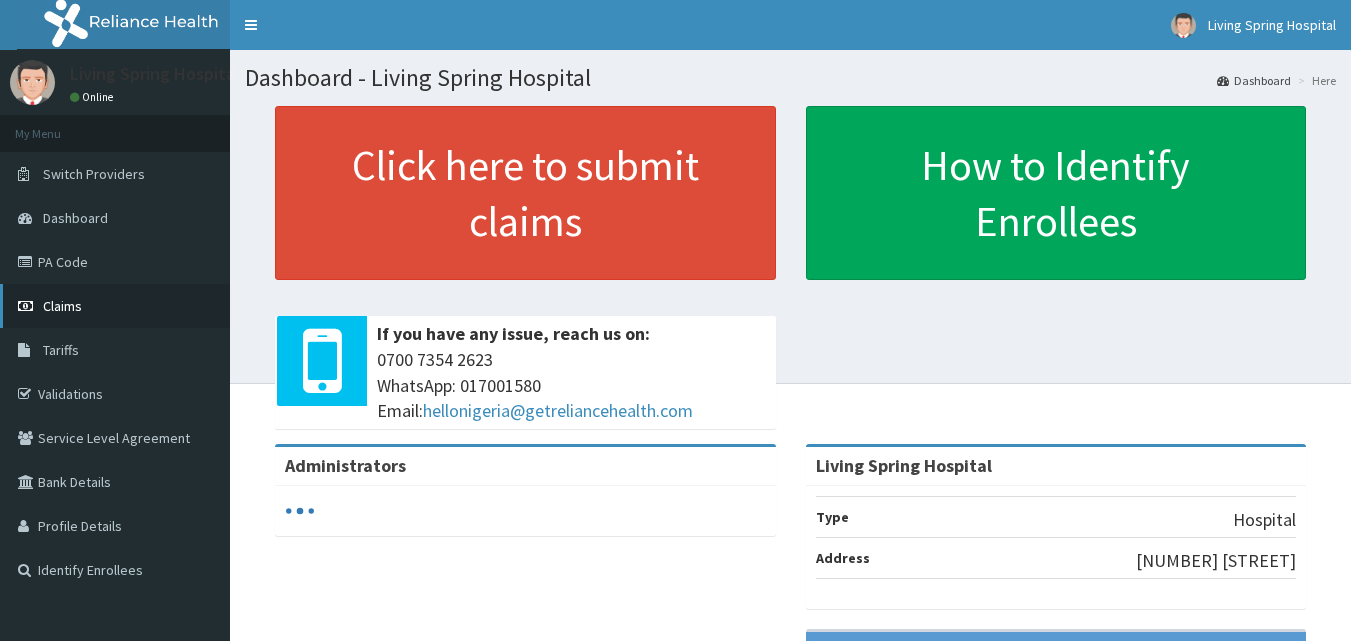 click on "Claims" at bounding box center (115, 306) 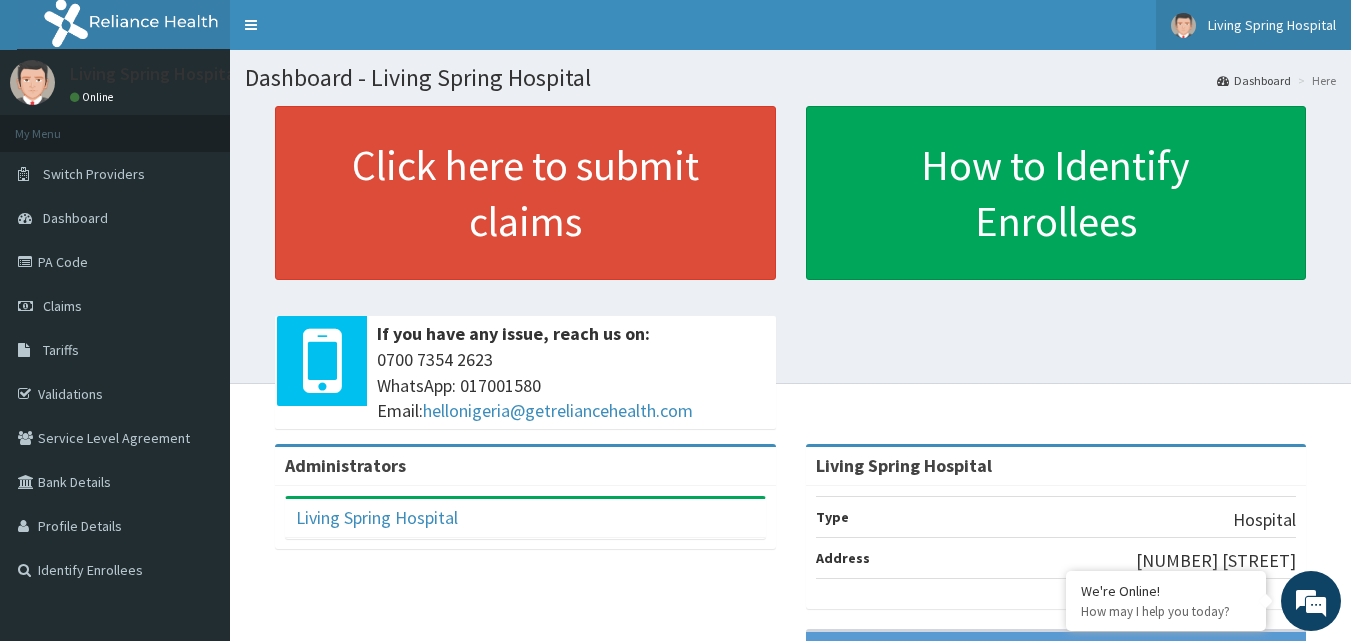 scroll, scrollTop: 0, scrollLeft: 0, axis: both 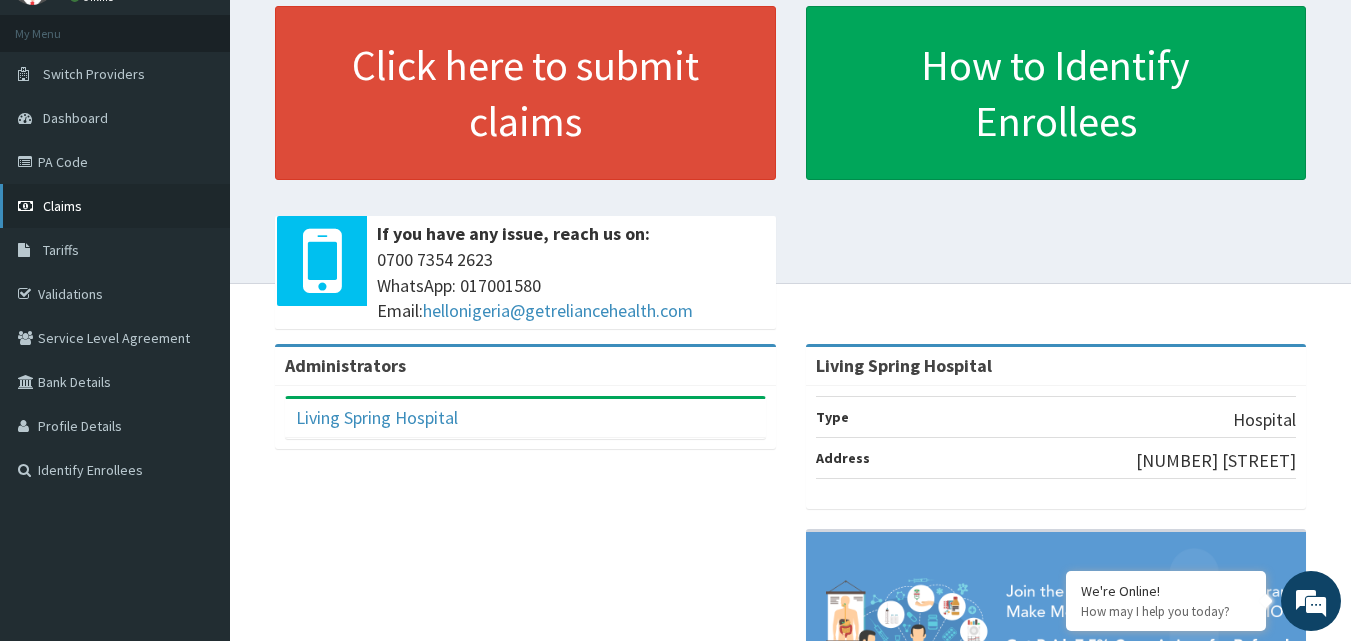 click on "Claims" at bounding box center [62, 206] 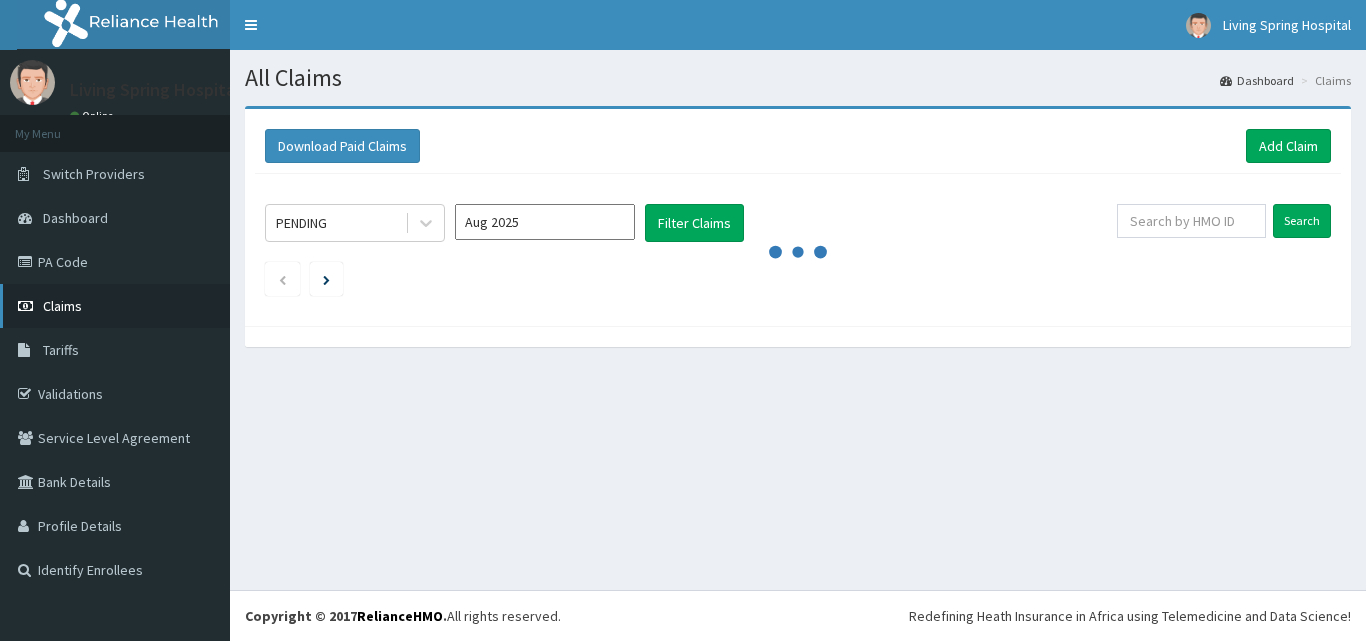 scroll, scrollTop: 0, scrollLeft: 0, axis: both 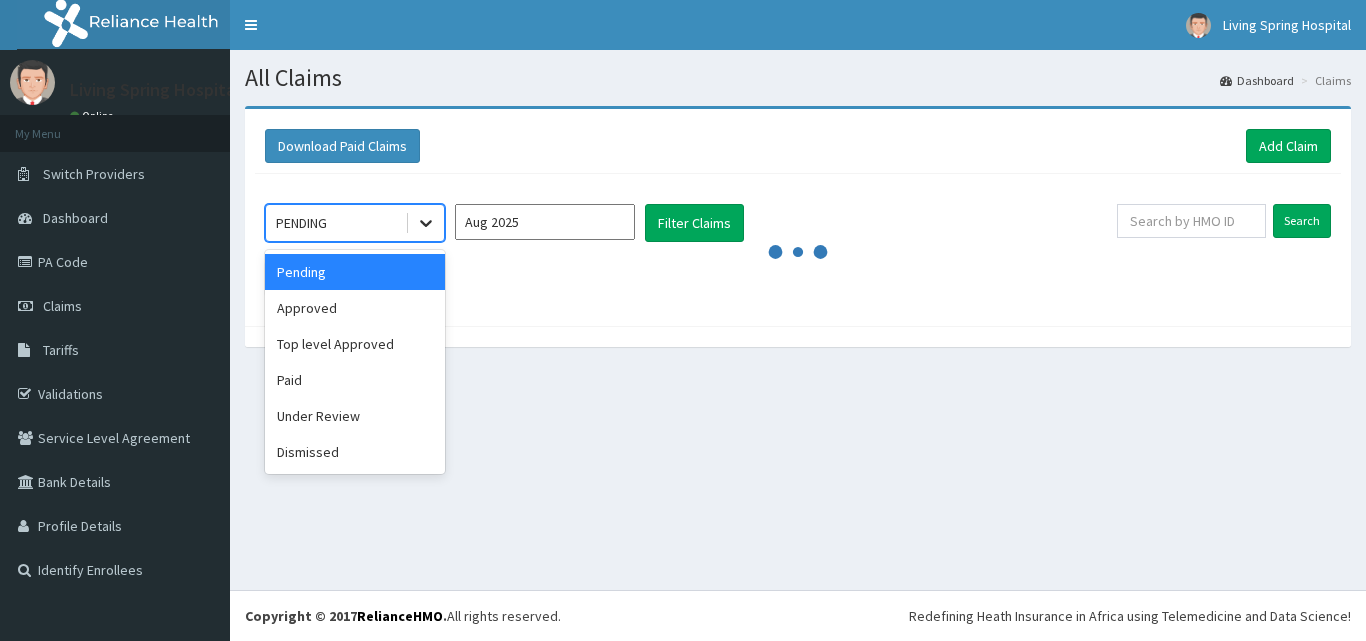 click 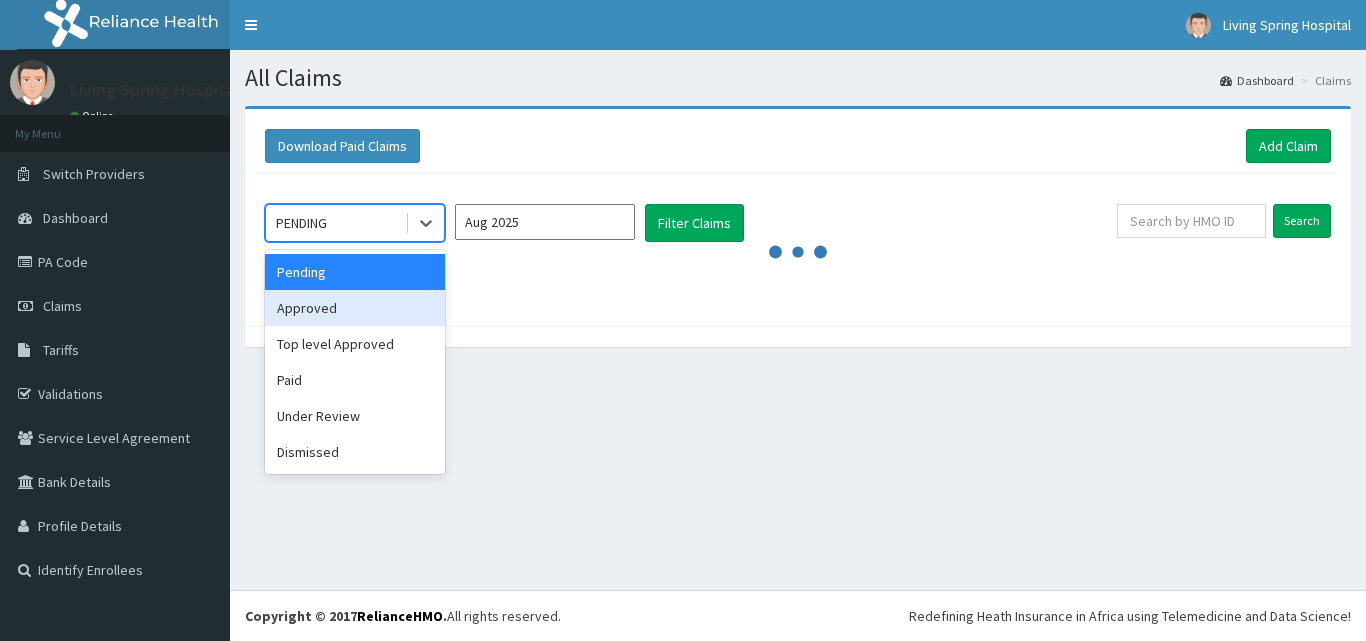 click on "Approved" at bounding box center (355, 308) 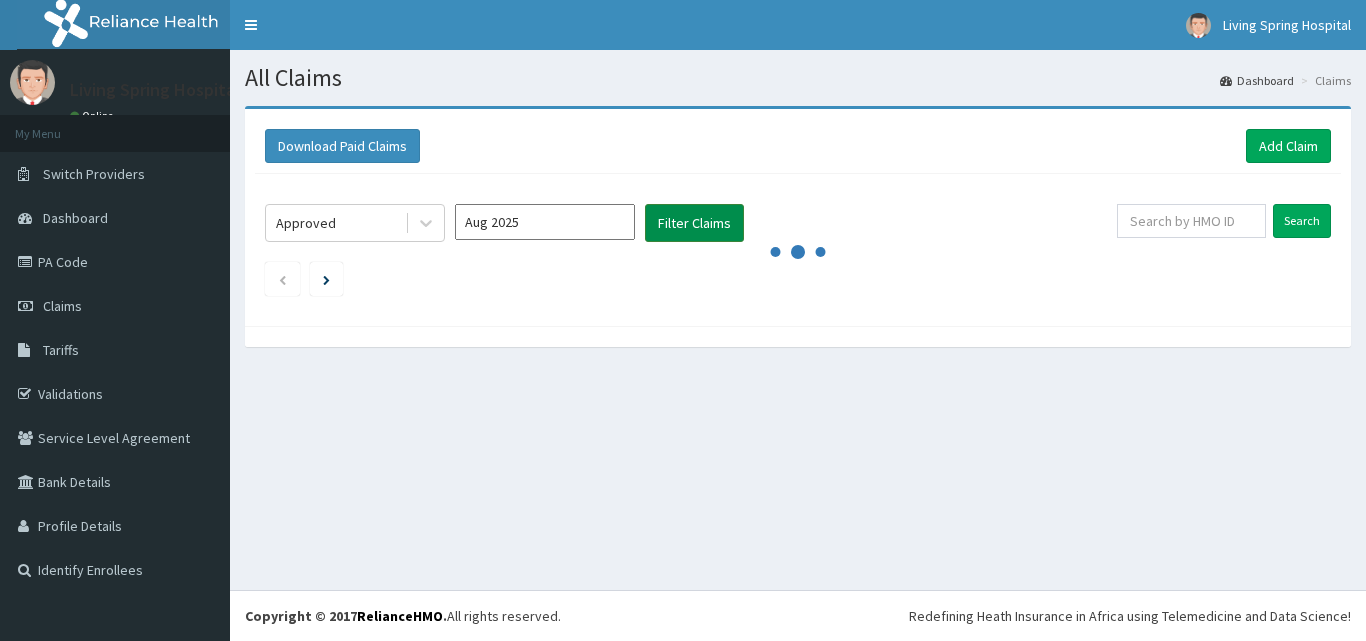 click on "Filter Claims" at bounding box center [694, 223] 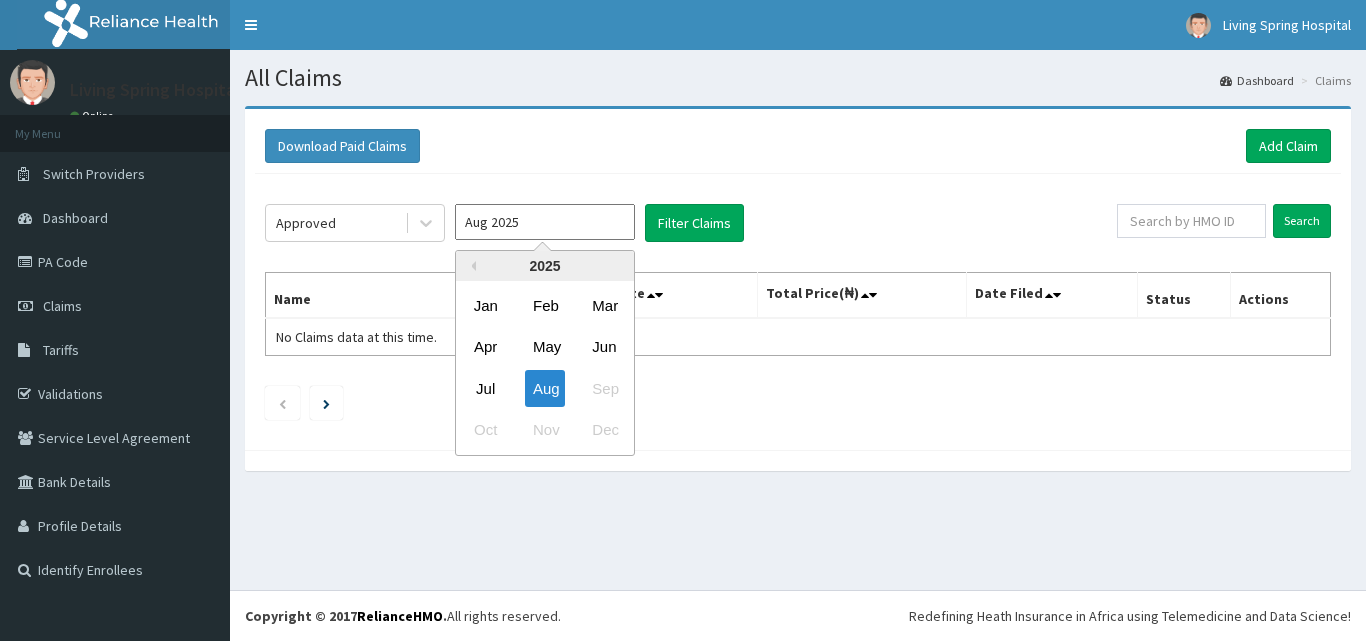 click on "Aug 2025" at bounding box center (545, 222) 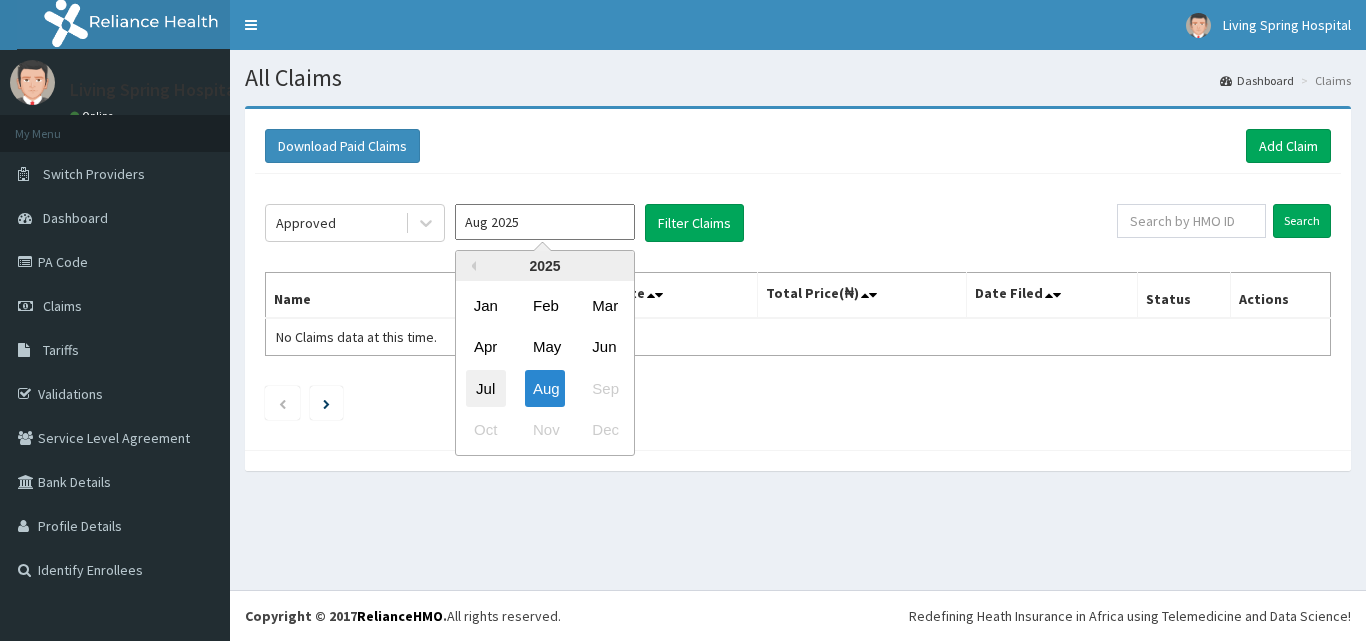 click on "Jul" at bounding box center [486, 388] 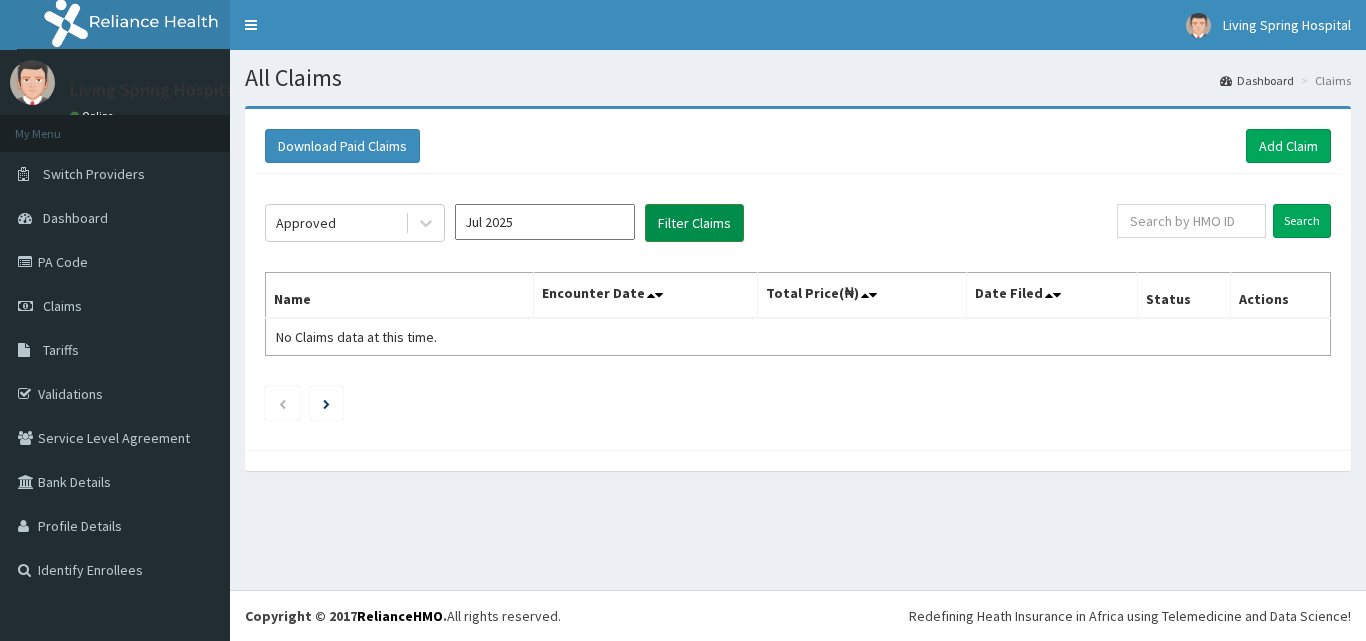 click on "Filter Claims" at bounding box center [694, 223] 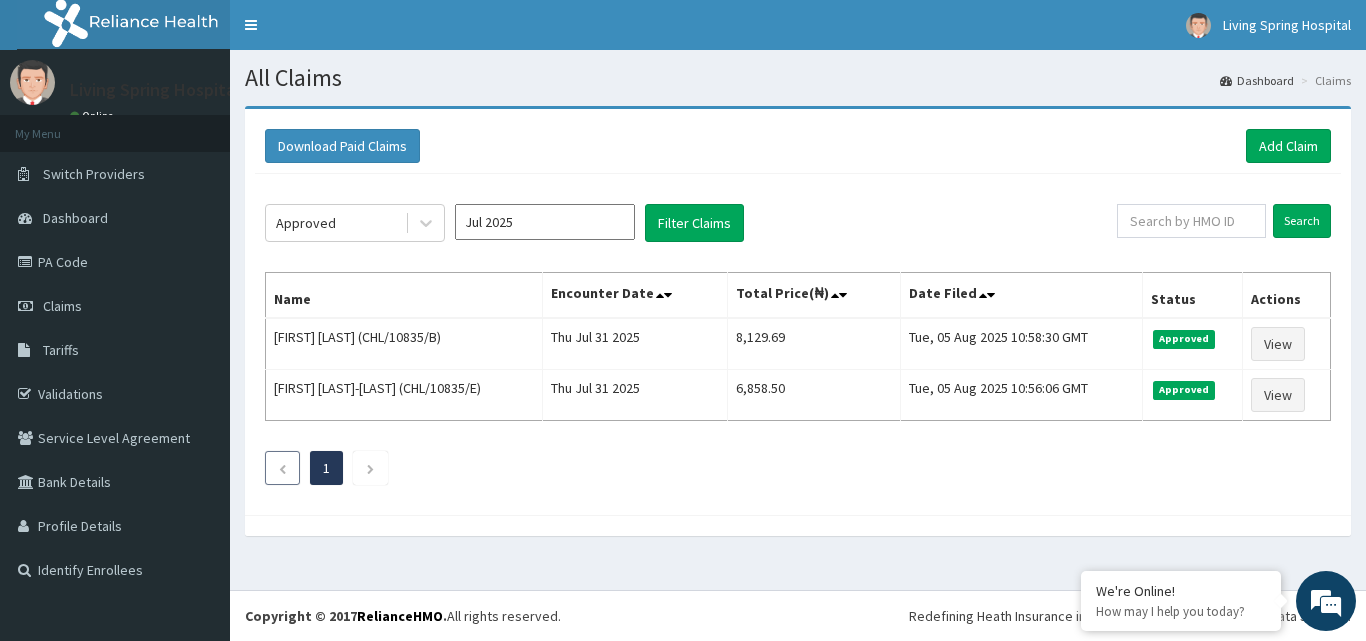 click at bounding box center (282, 469) 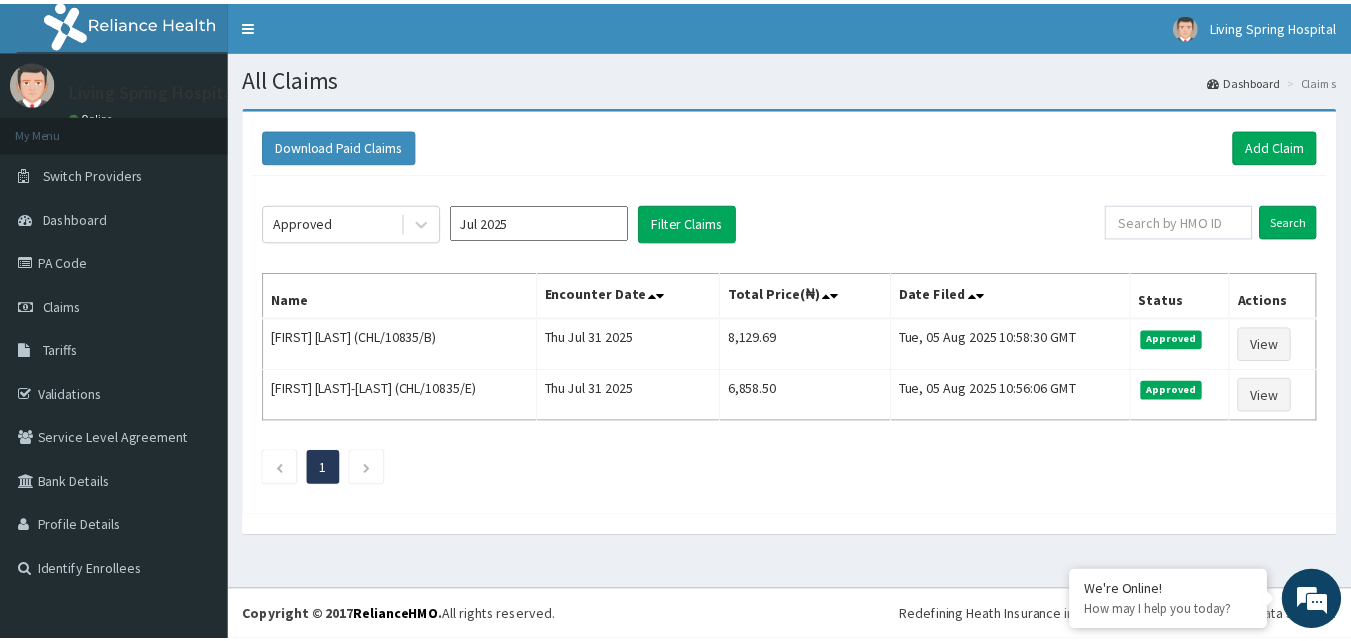 scroll, scrollTop: 0, scrollLeft: 0, axis: both 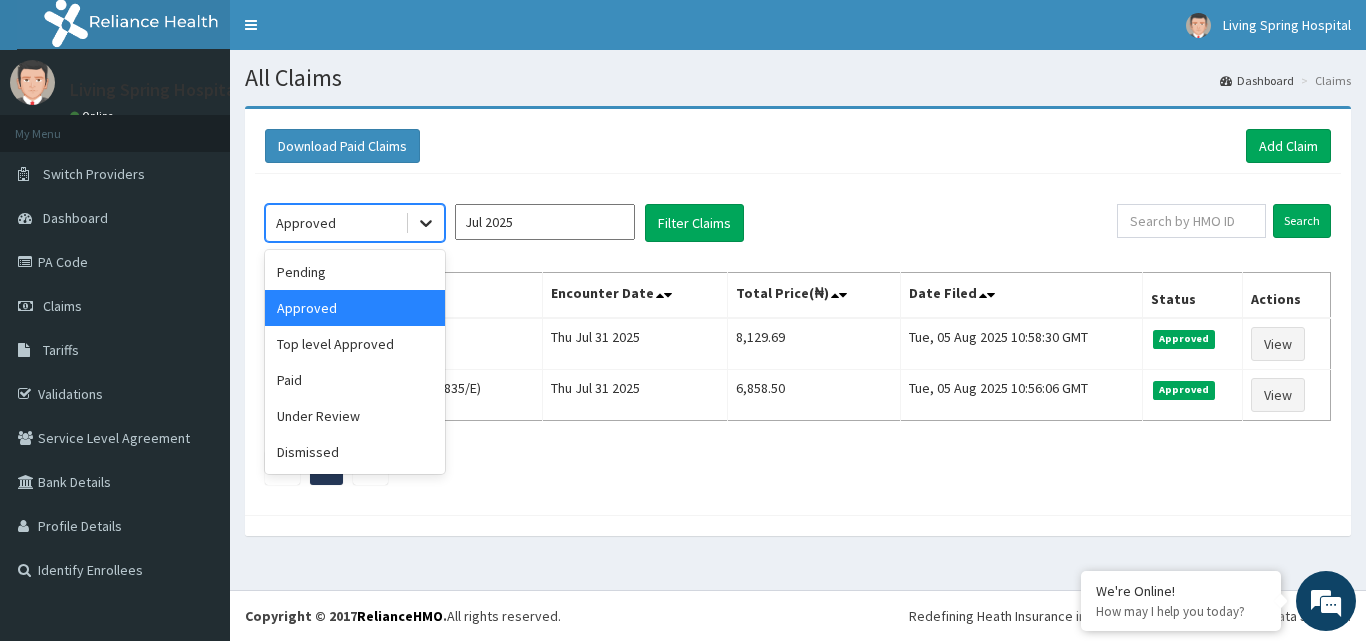 click 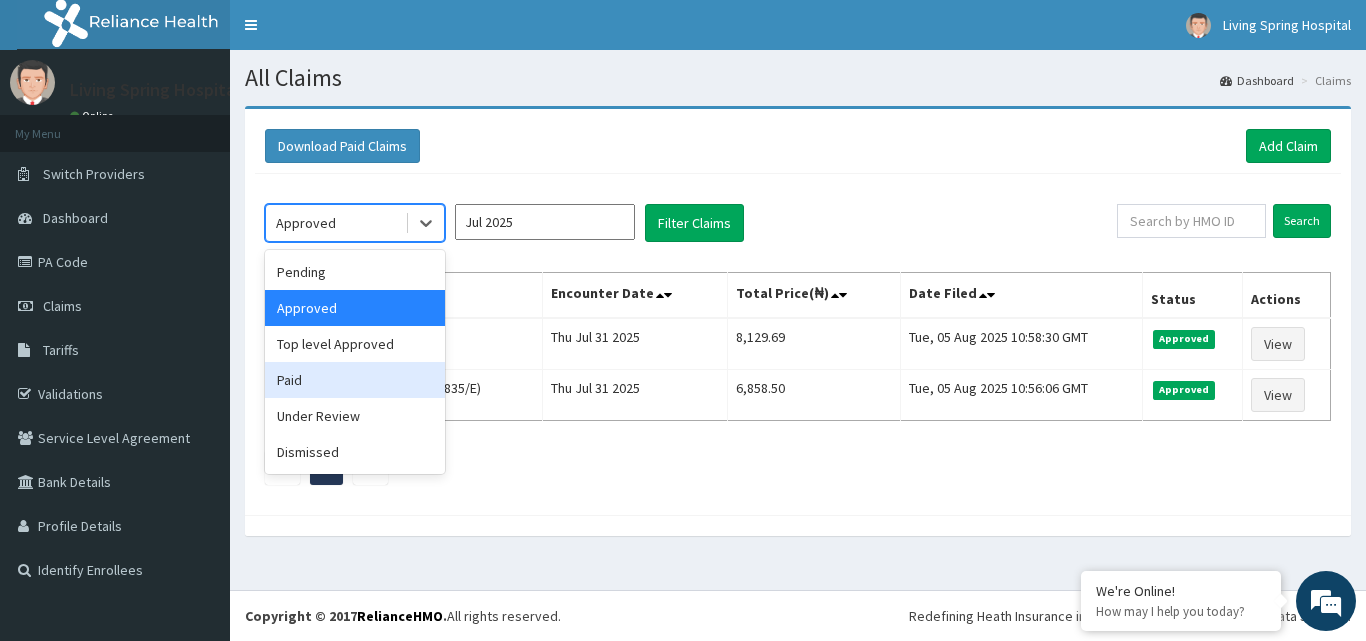 click on "Paid" at bounding box center (355, 380) 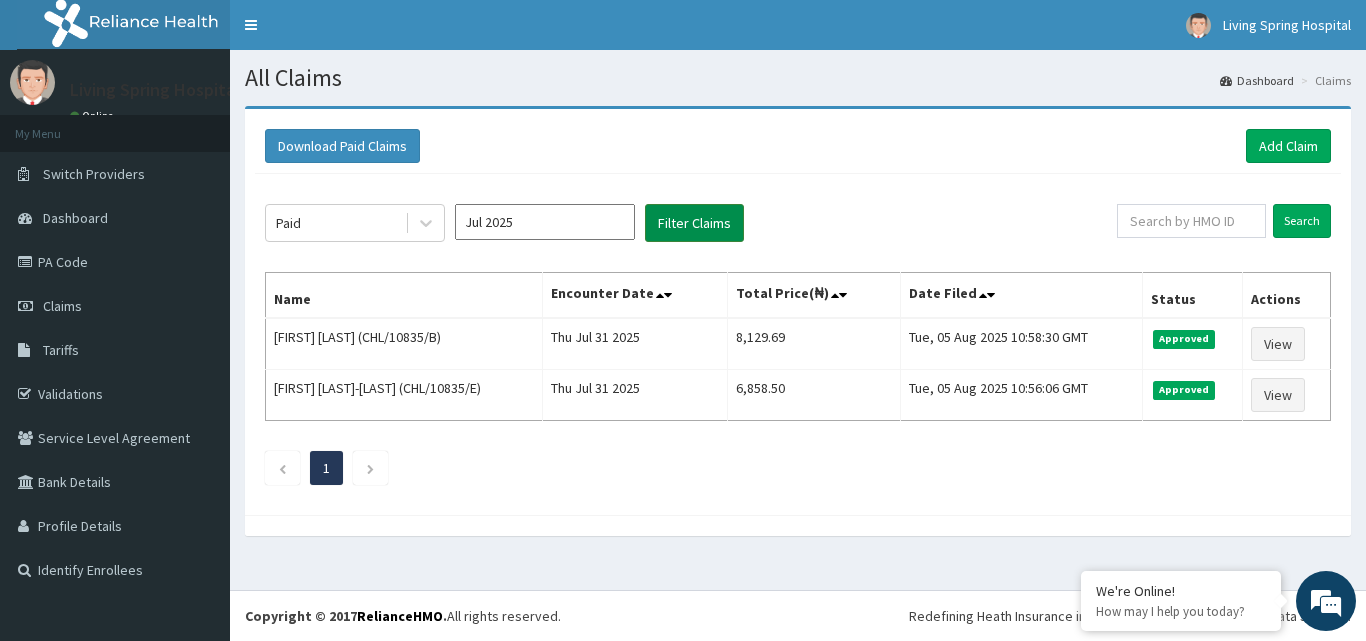click on "Filter Claims" at bounding box center (694, 223) 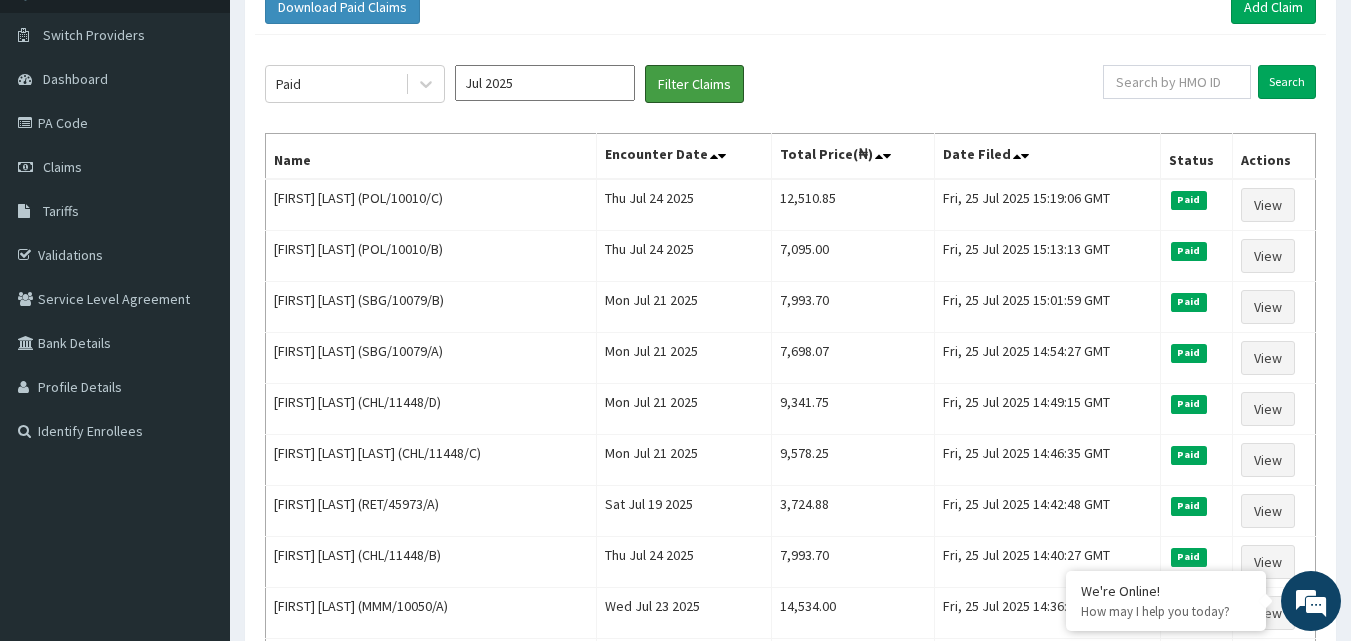 scroll, scrollTop: 100, scrollLeft: 0, axis: vertical 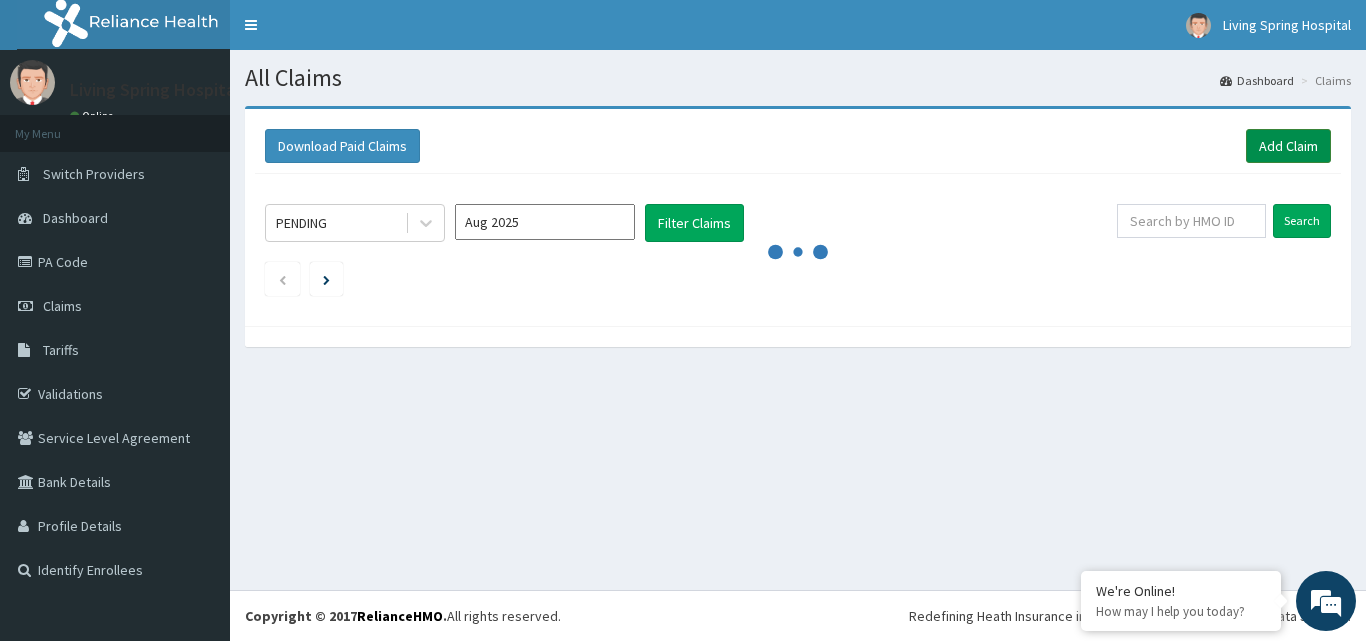 click on "Add Claim" at bounding box center [1288, 146] 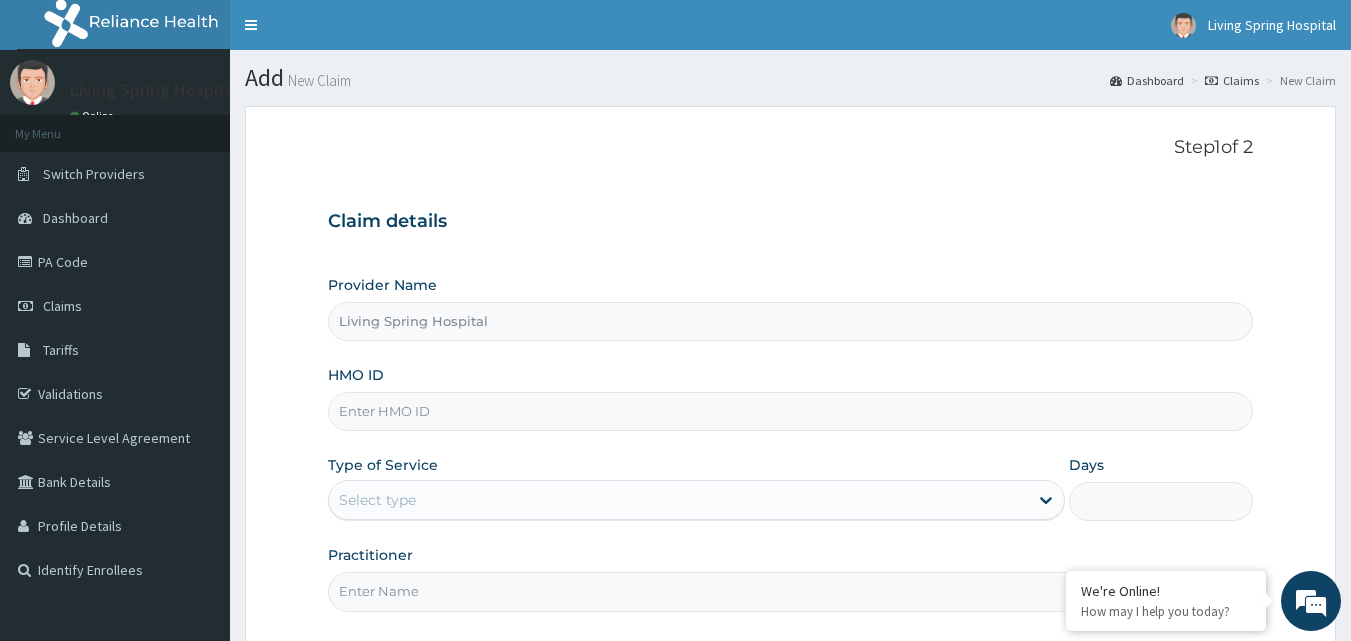 scroll, scrollTop: 0, scrollLeft: 0, axis: both 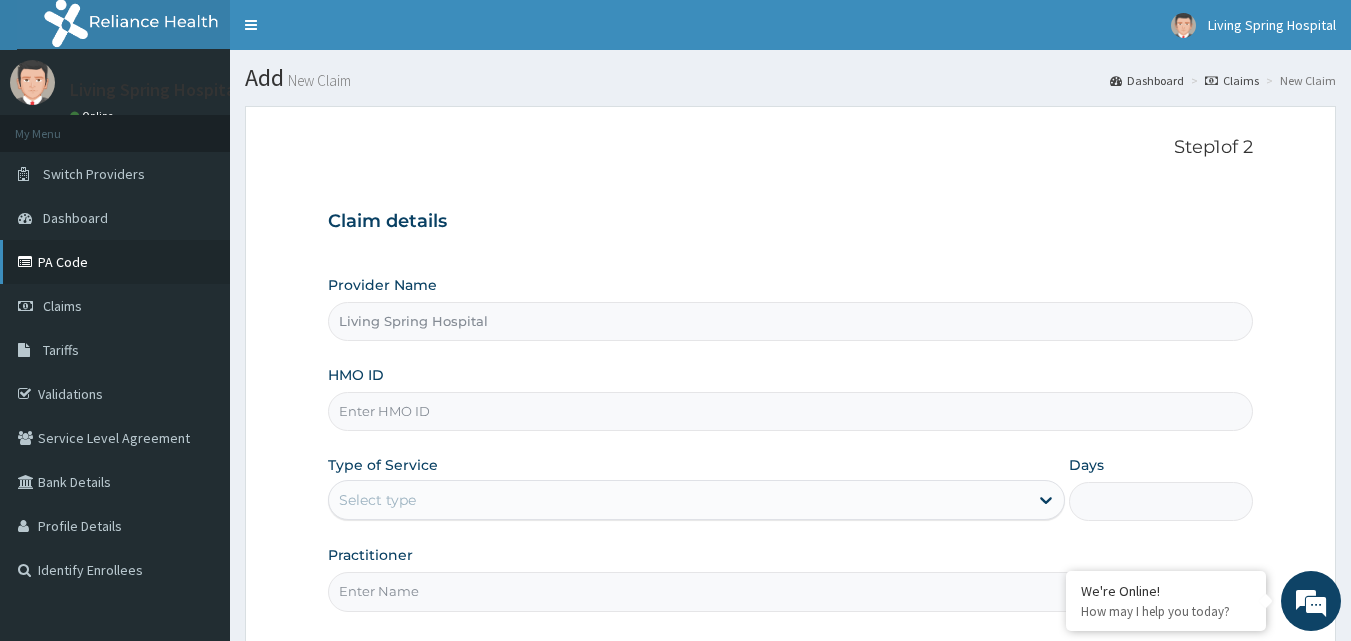 click on "PA Code" at bounding box center [115, 262] 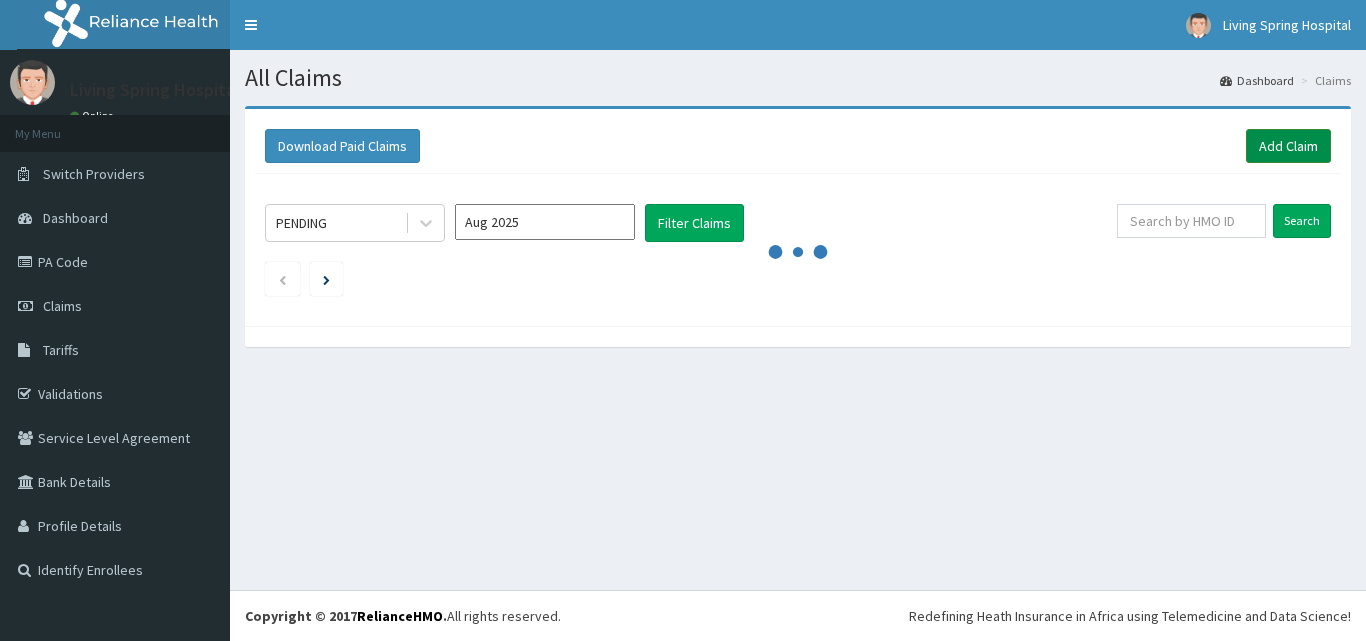 scroll, scrollTop: 0, scrollLeft: 0, axis: both 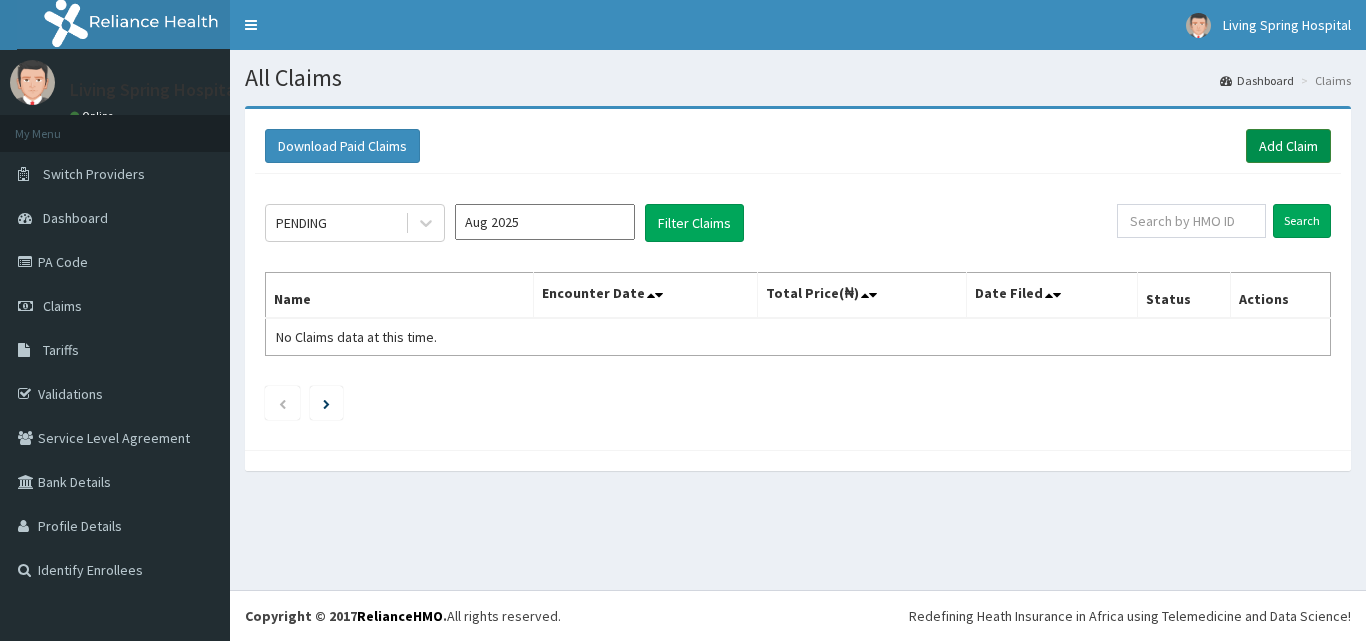 click on "Add Claim" at bounding box center [1288, 146] 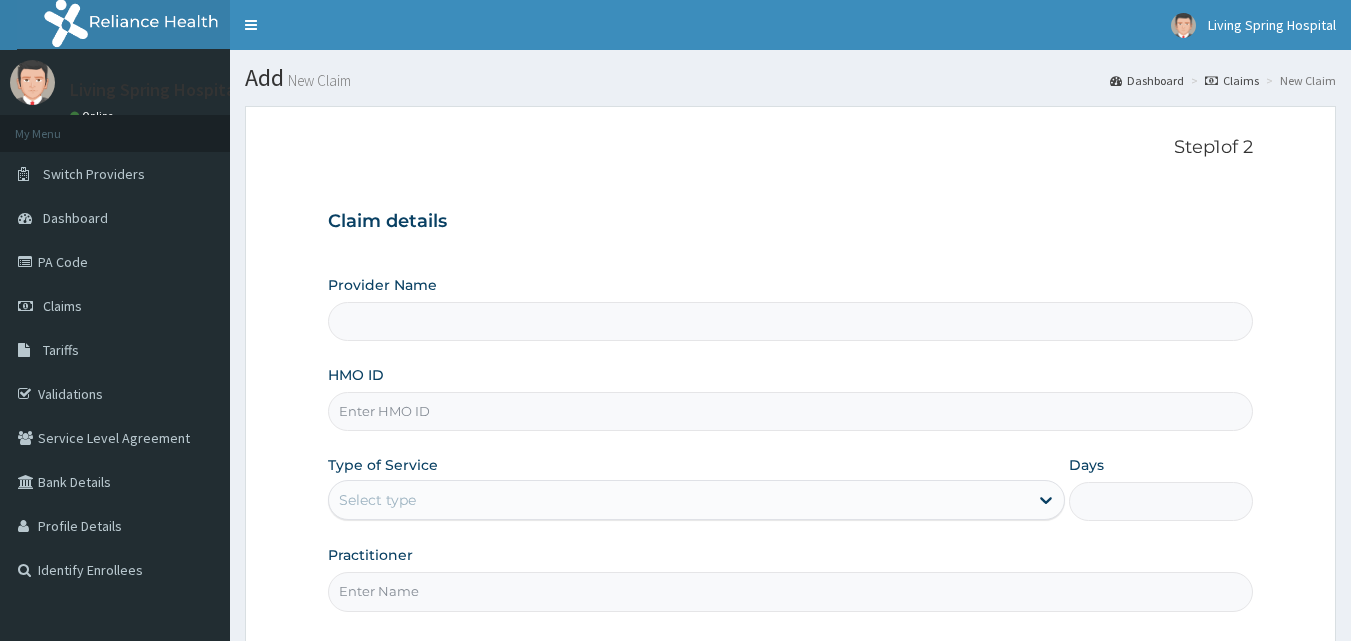 scroll, scrollTop: 0, scrollLeft: 0, axis: both 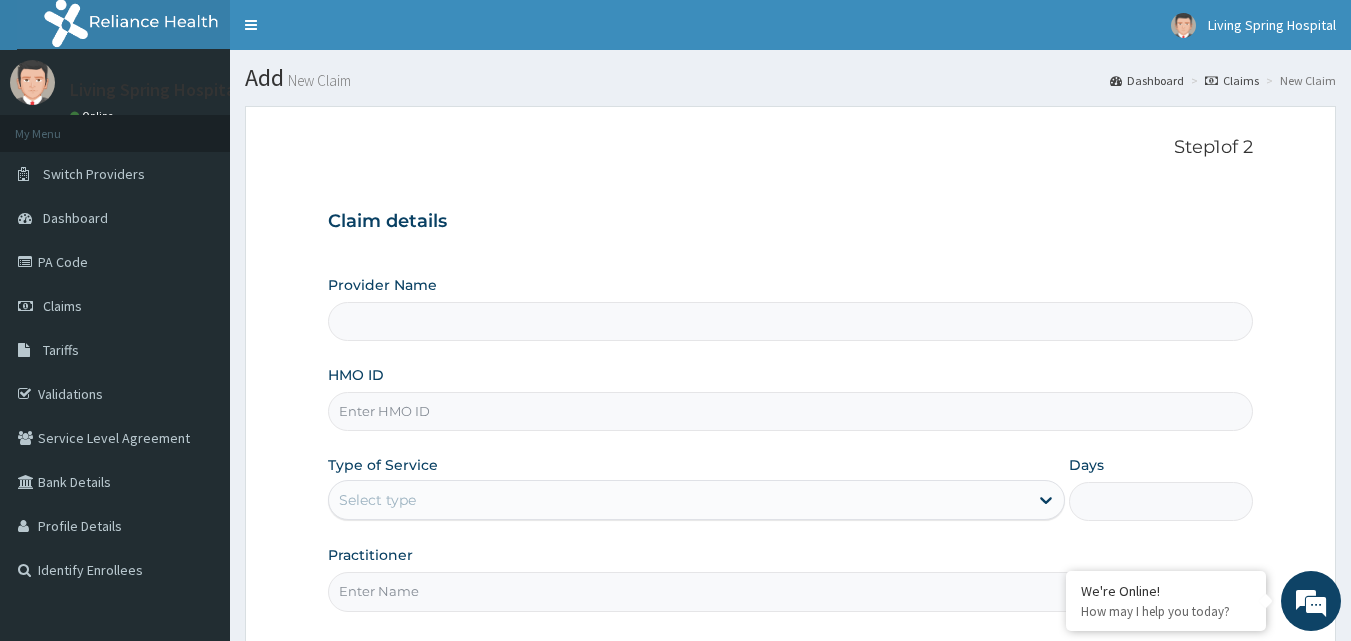 click on "Provider Name" at bounding box center (791, 321) 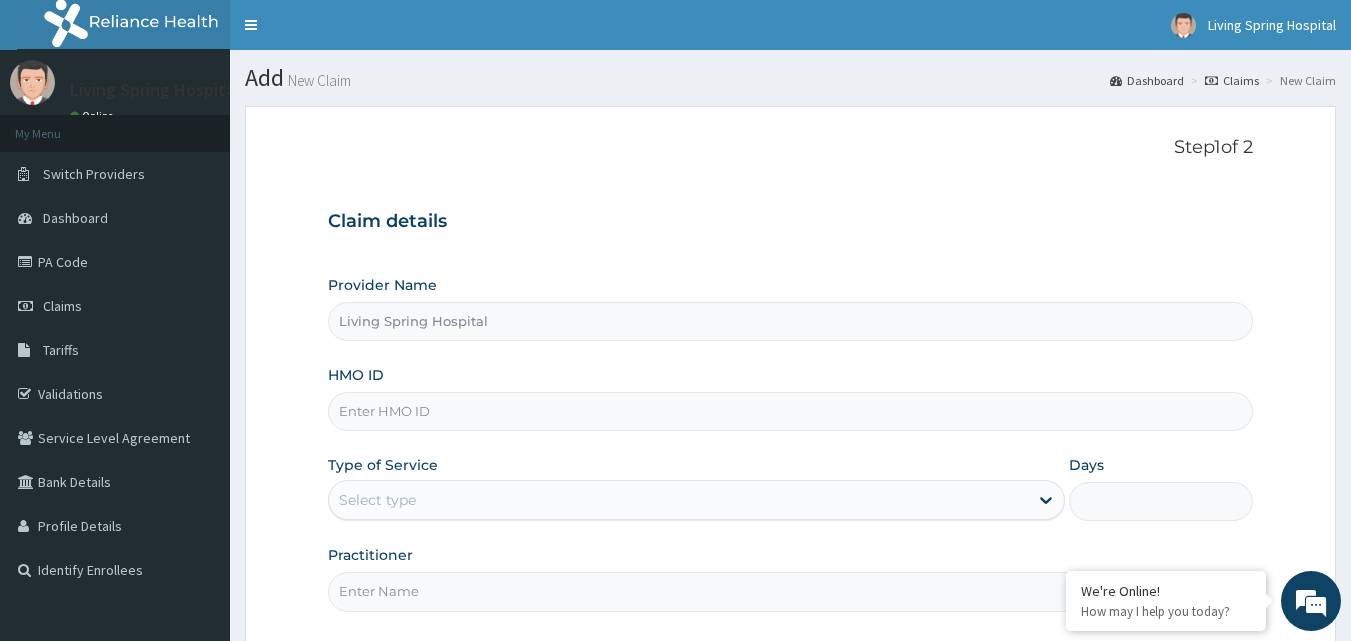 click on "HMO ID" at bounding box center (791, 411) 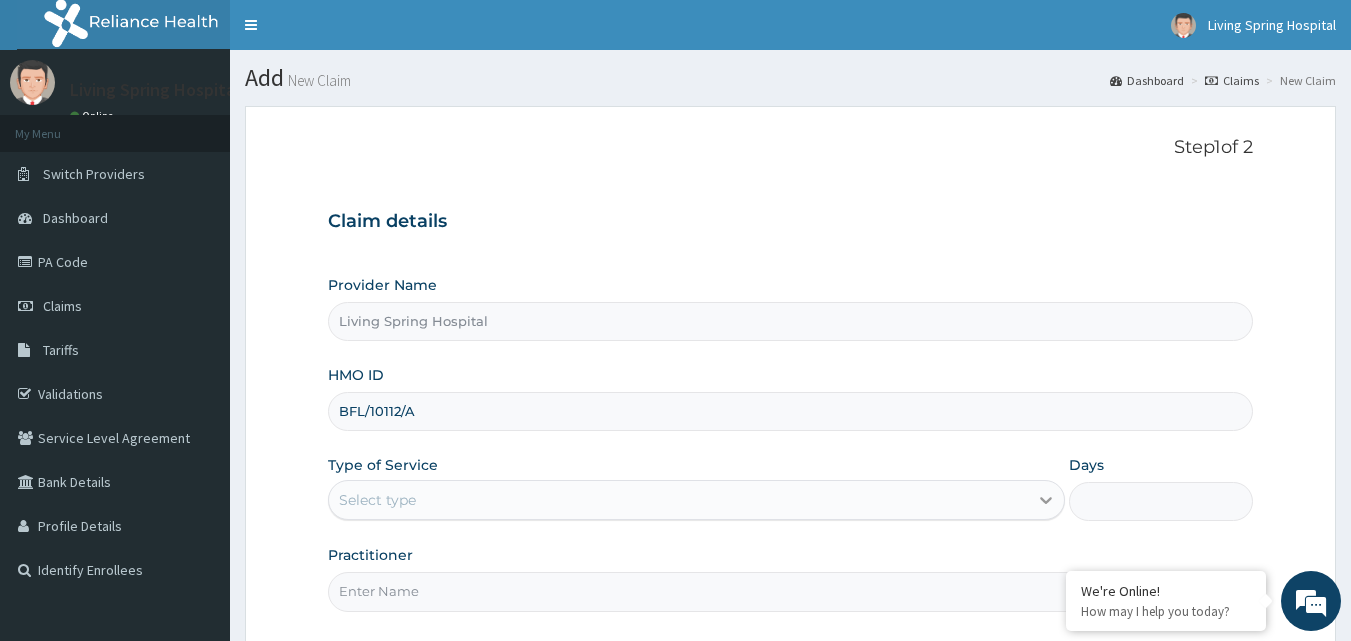type on "BFL/10112/A" 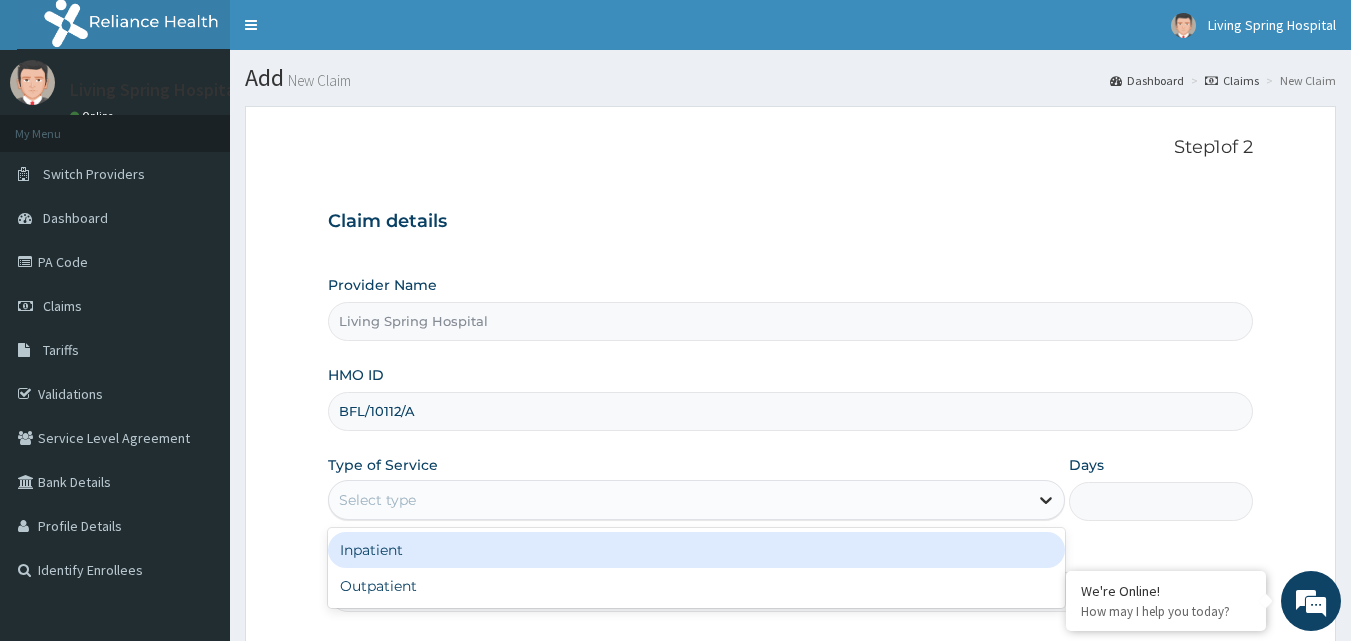 click 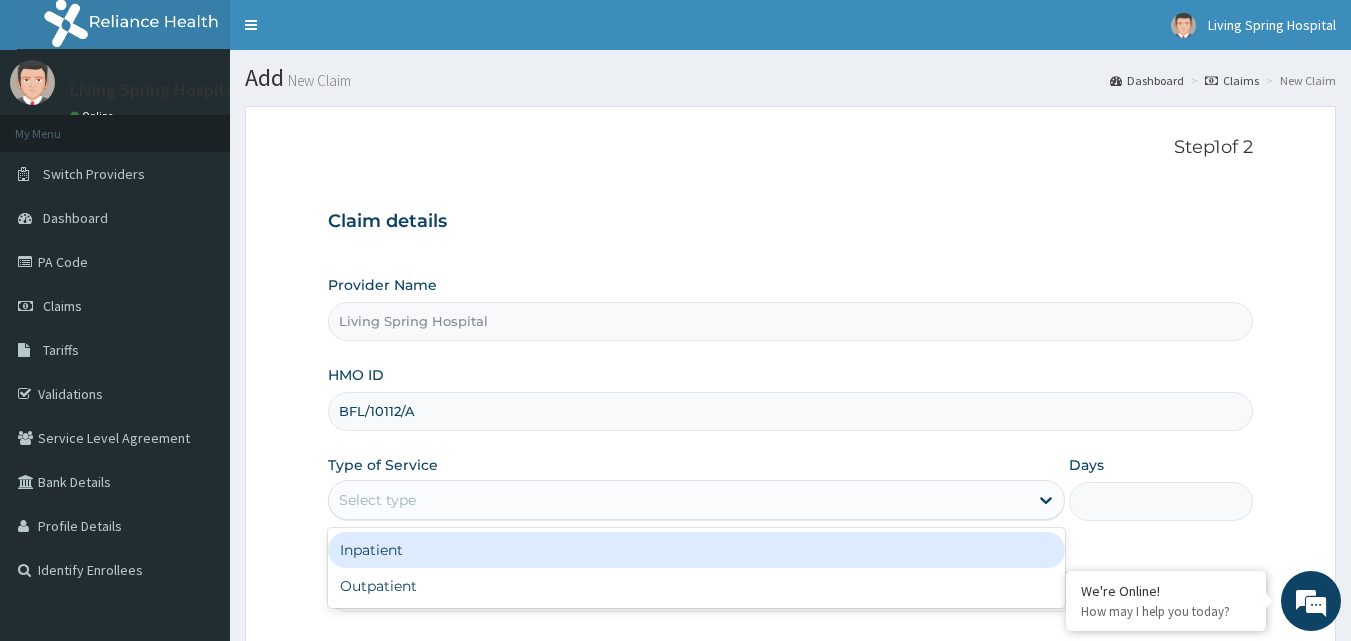 click on "Inpatient" at bounding box center (696, 550) 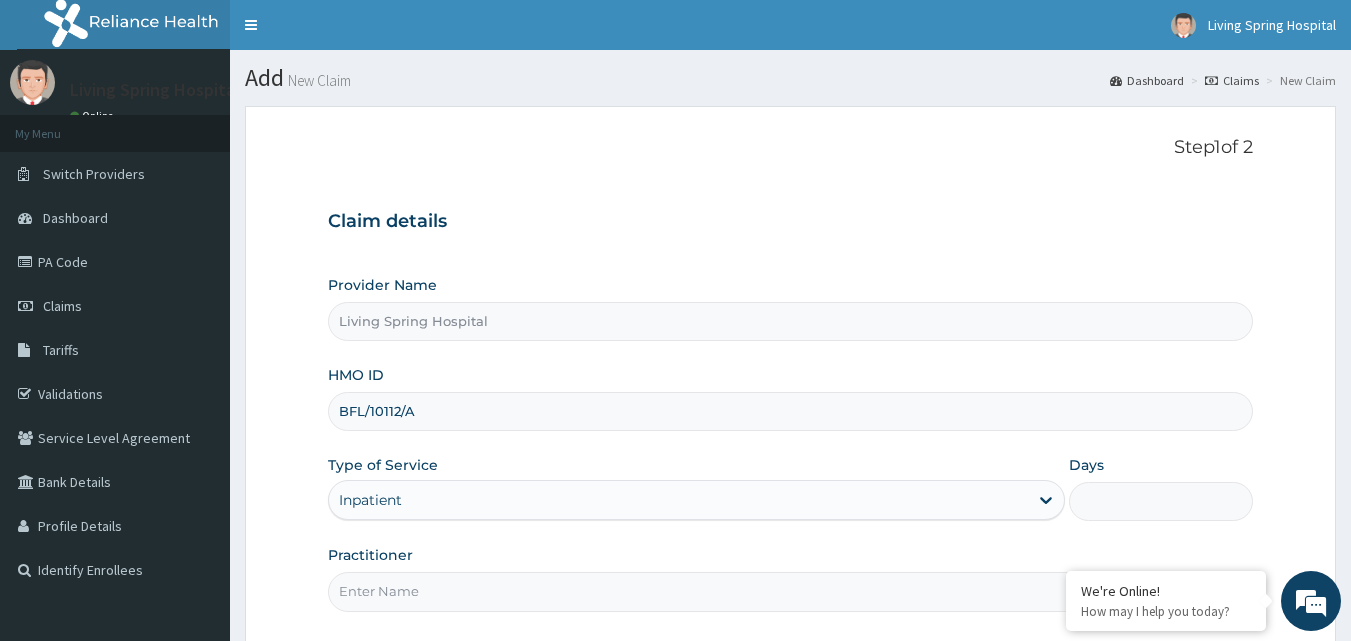 click on "Days" at bounding box center (1161, 501) 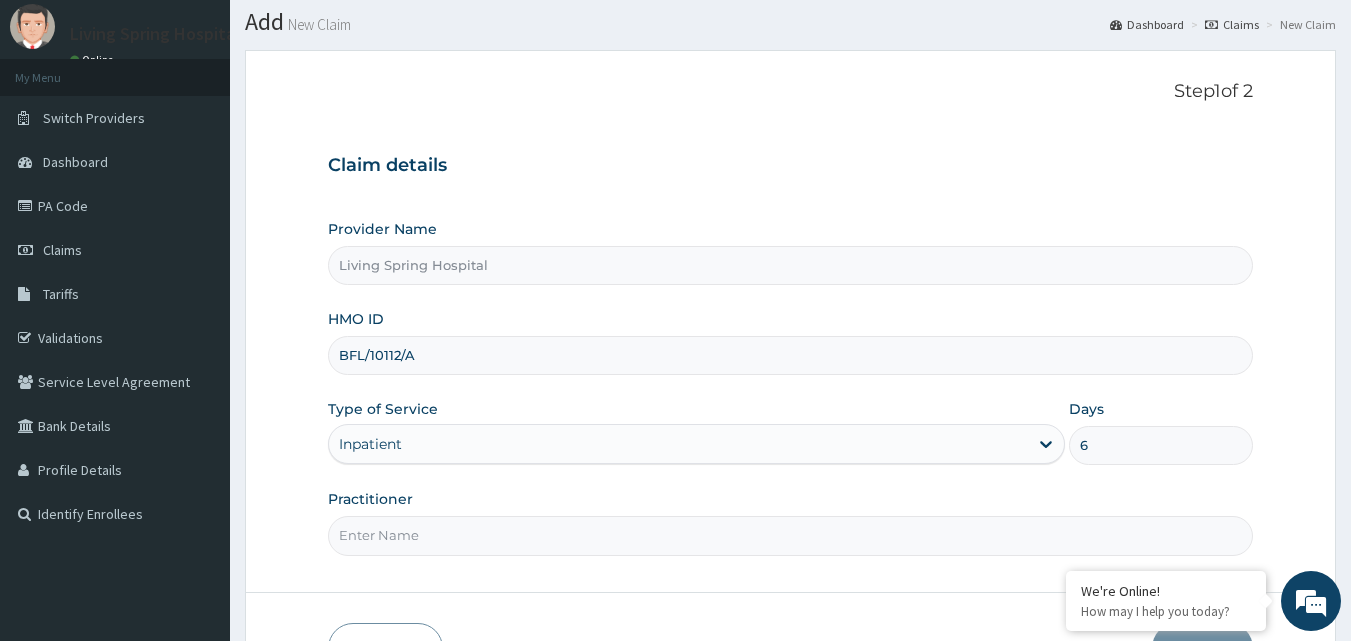 scroll, scrollTop: 187, scrollLeft: 0, axis: vertical 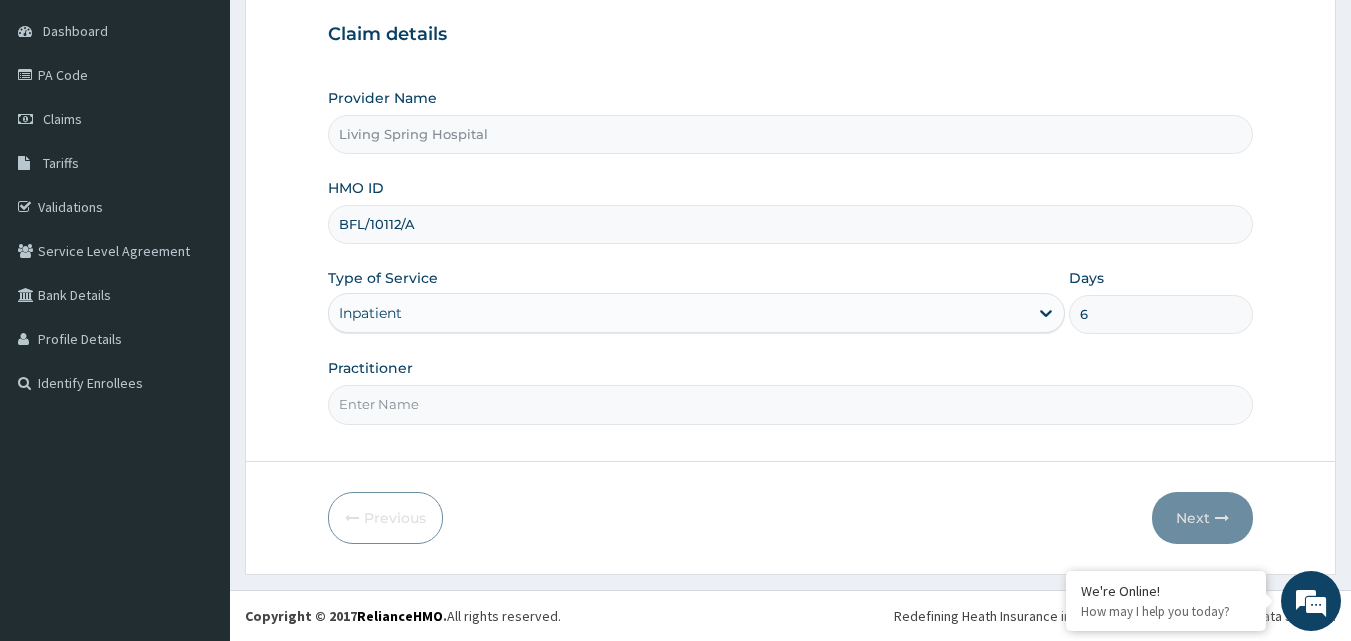 type on "6" 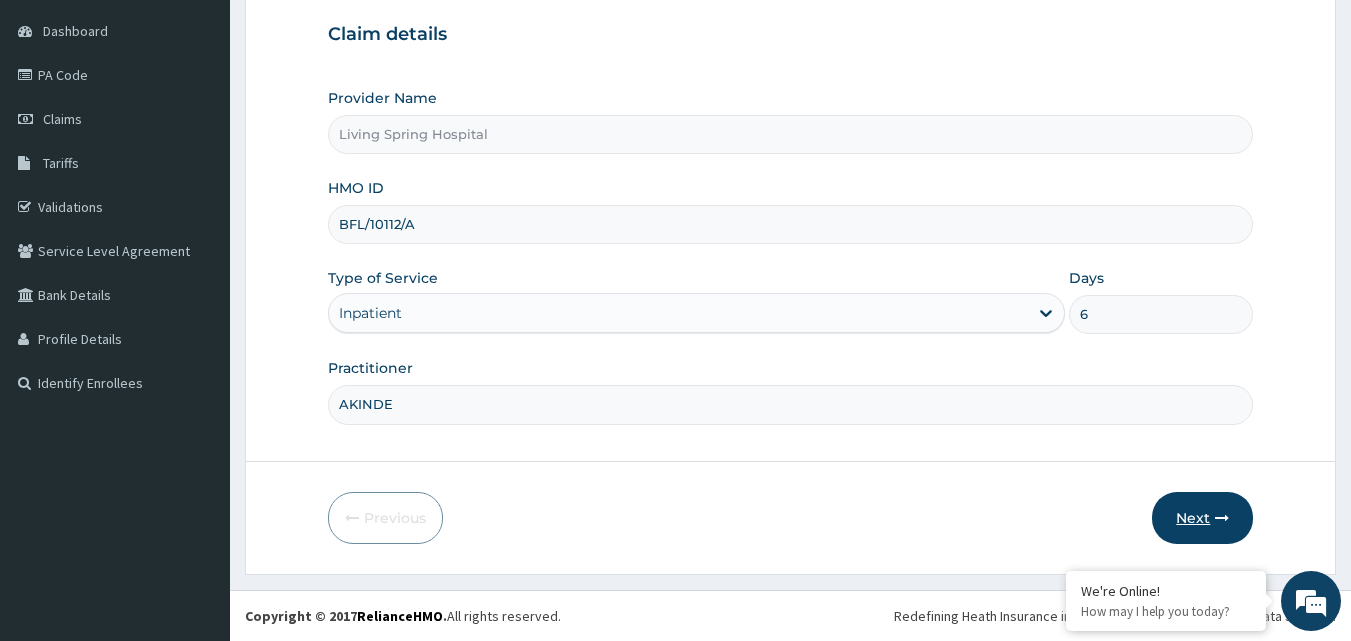 type on "AKINDE" 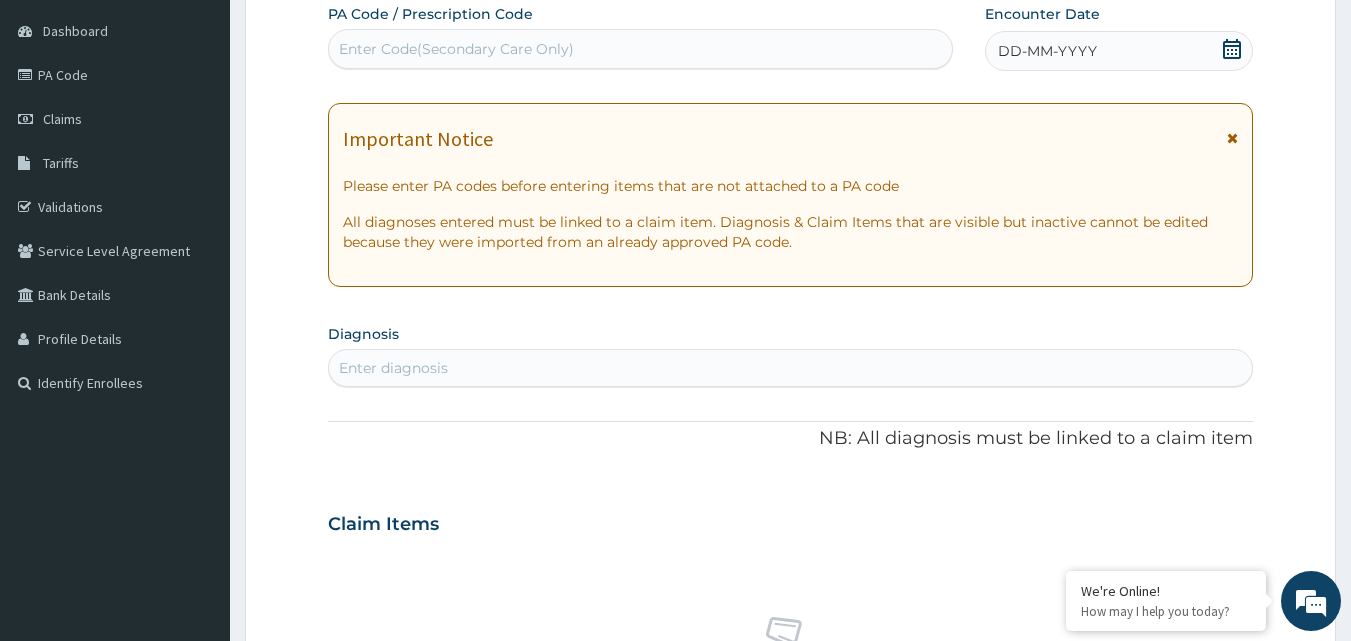 click on "Enter Code(Secondary Care Only)" at bounding box center [456, 49] 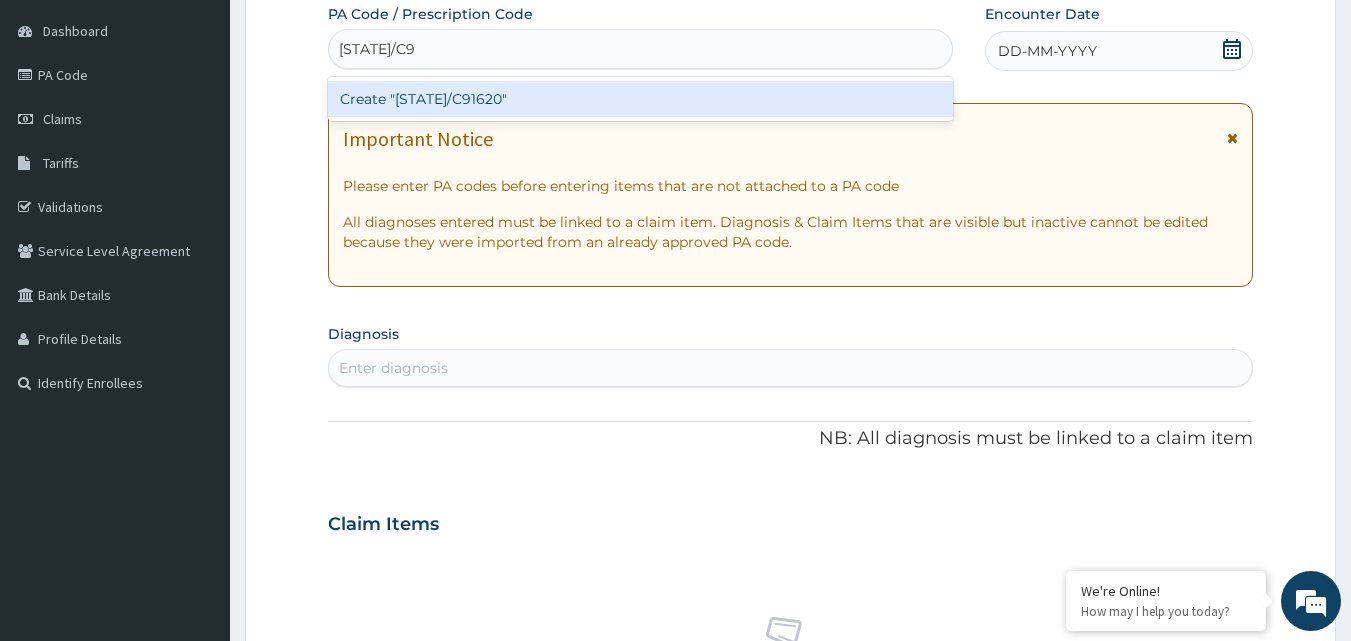 type on "PA/C91620" 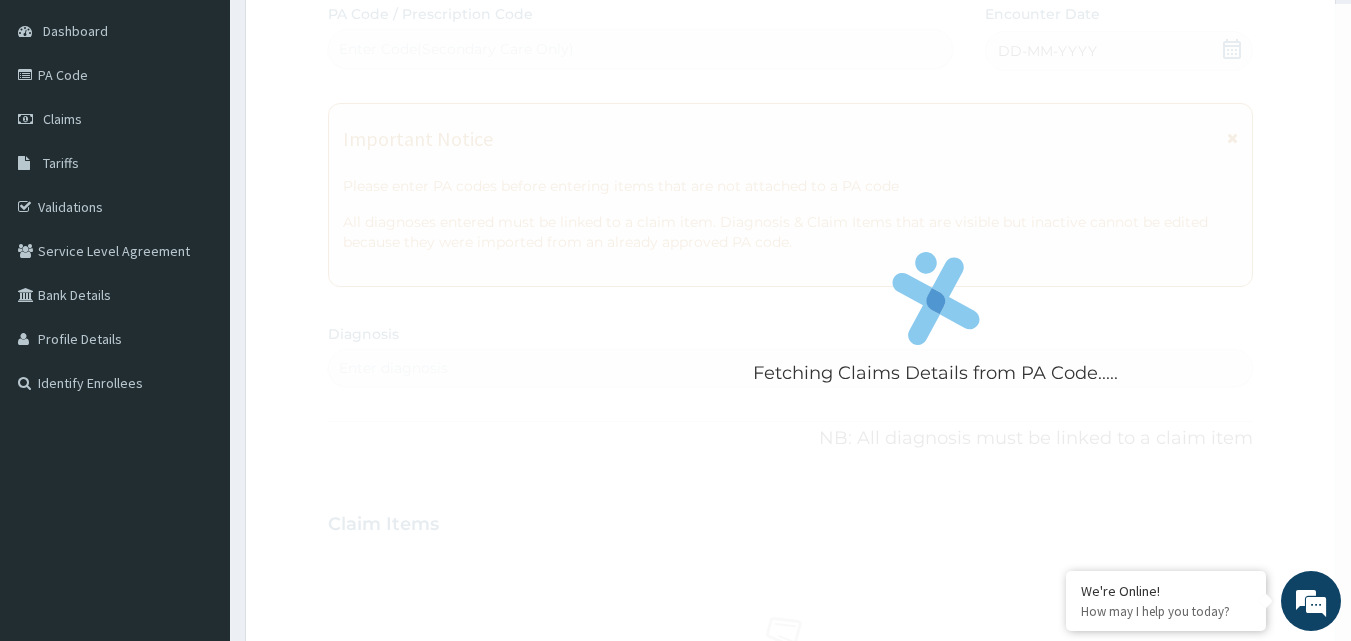 click on "Fetching Claims Details from PA Code..... PA Code / Prescription Code Enter Code(Secondary Care Only) Encounter Date DD-MM-YYYY Important Notice Please enter PA codes before entering items that are not attached to a PA code   All diagnoses entered must be linked to a claim item. Diagnosis & Claim Items that are visible but inactive cannot be edited because they were imported from an already approved PA code. Diagnosis Enter diagnosis NB: All diagnosis must be linked to a claim item Claim Items No claim item Types Select Type Item Select Item Pair Diagnosis Select Diagnosis Unit Price 0 Add Comment" at bounding box center [791, 521] 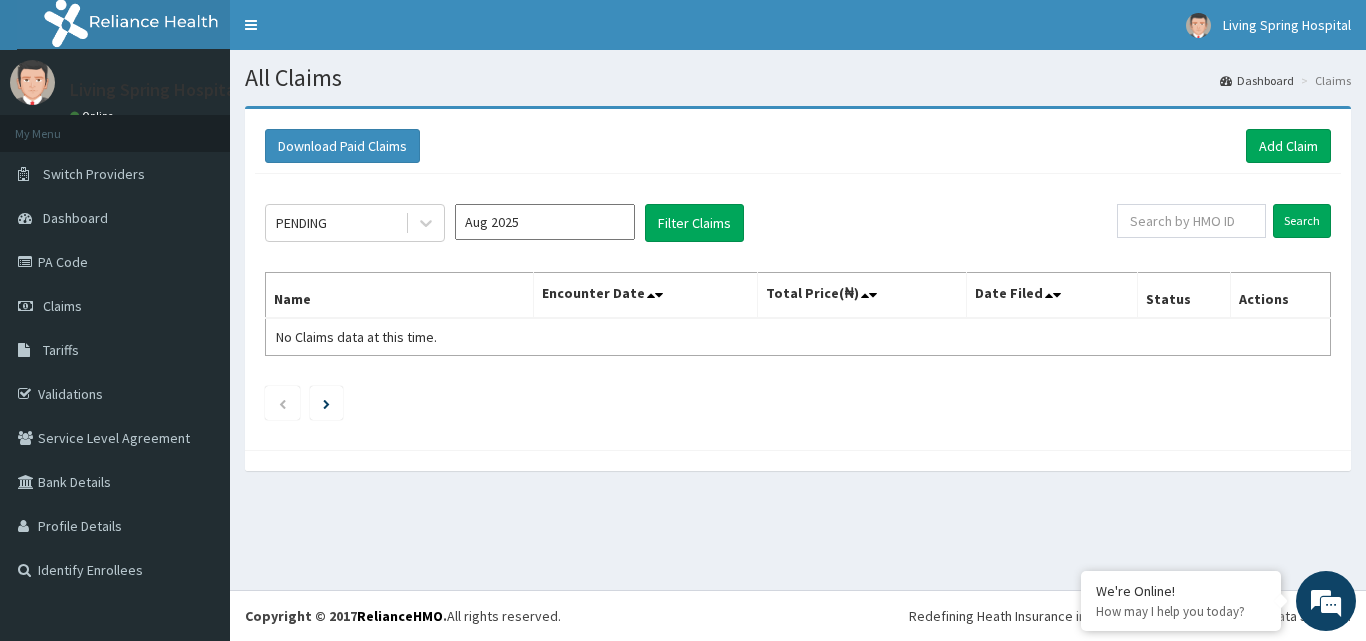 scroll, scrollTop: 0, scrollLeft: 0, axis: both 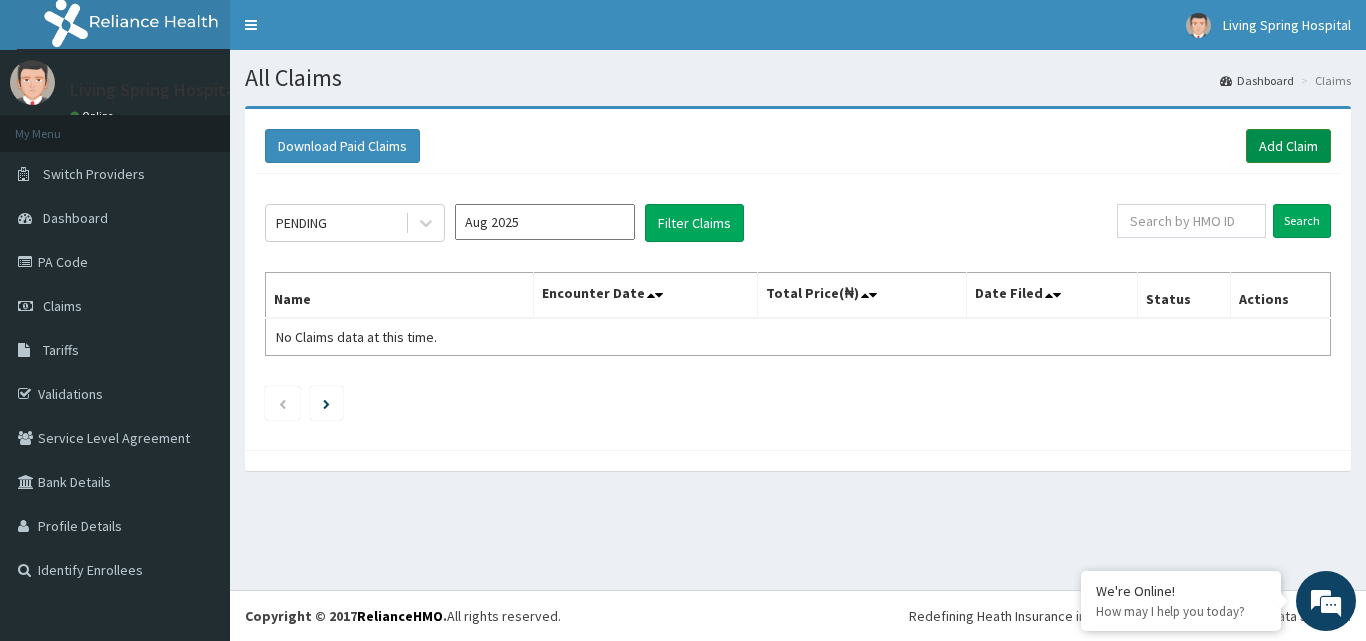 click on "Add Claim" at bounding box center [1288, 146] 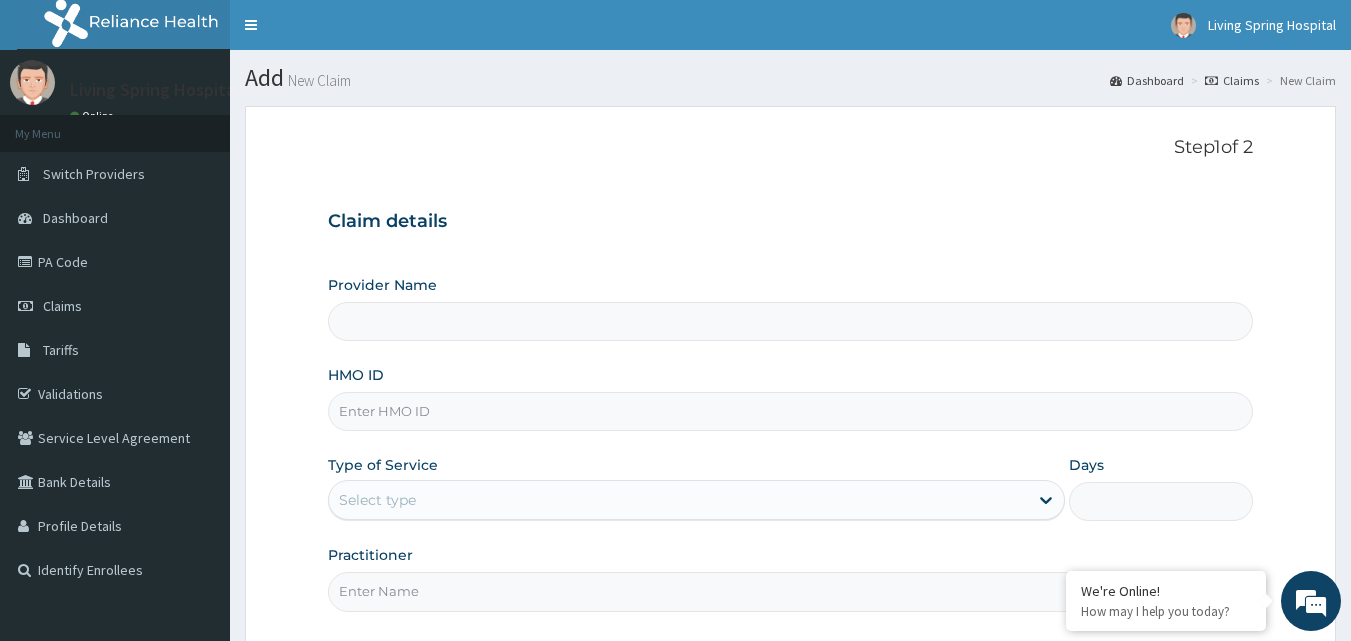 scroll, scrollTop: 0, scrollLeft: 0, axis: both 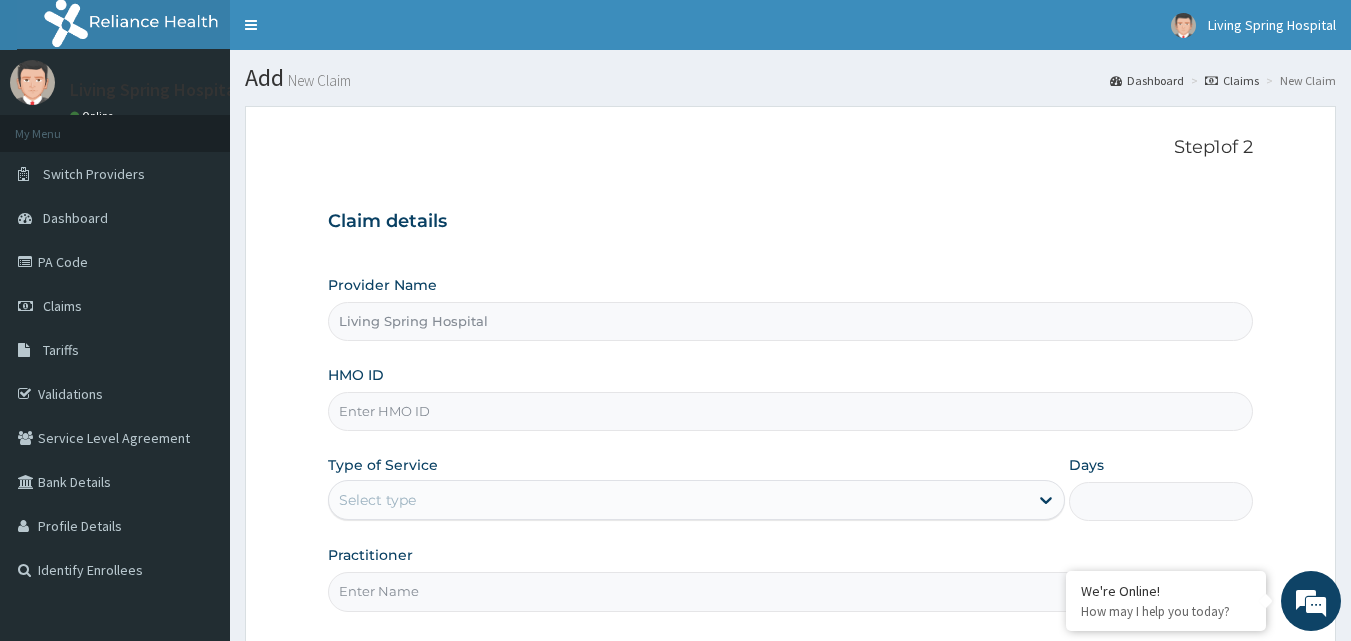 click on "HMO ID" at bounding box center [791, 411] 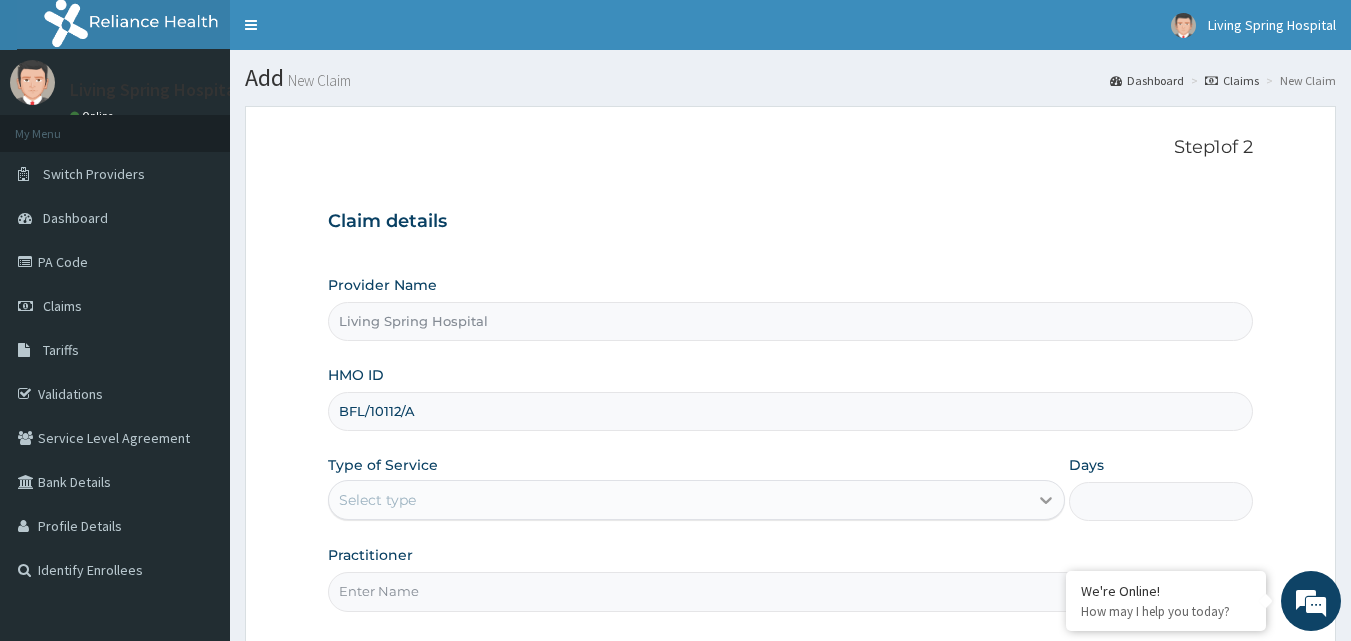 type on "BFL/10112/A" 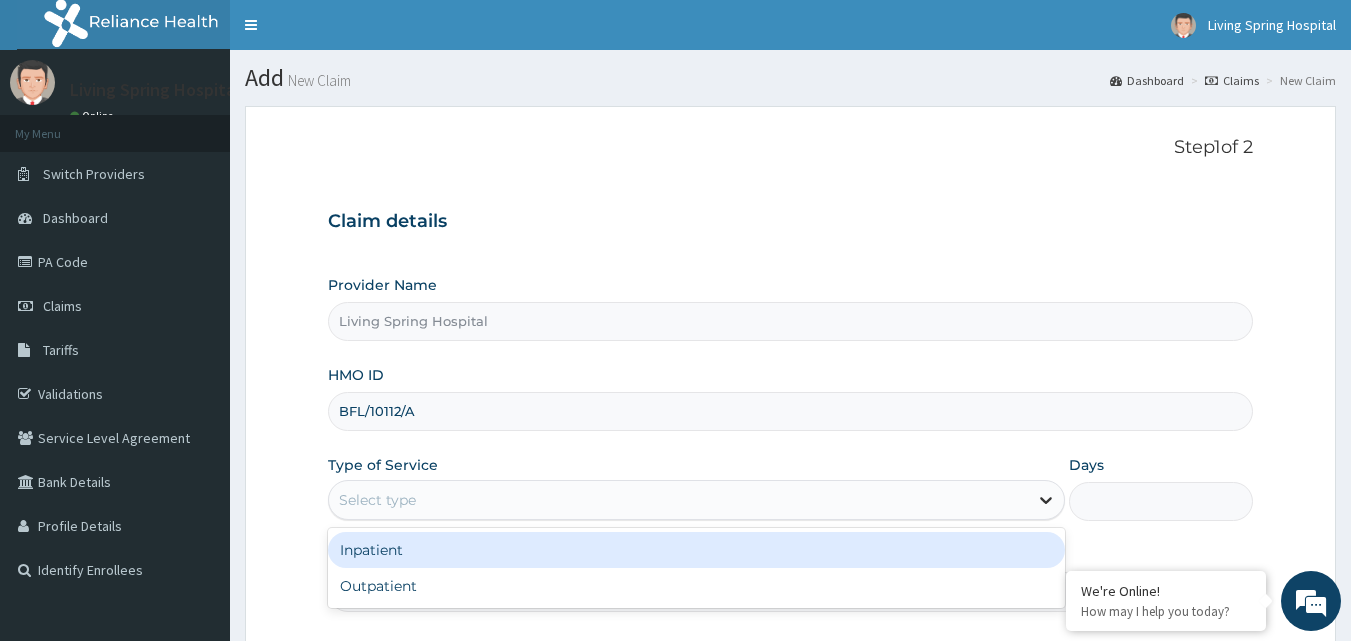 click 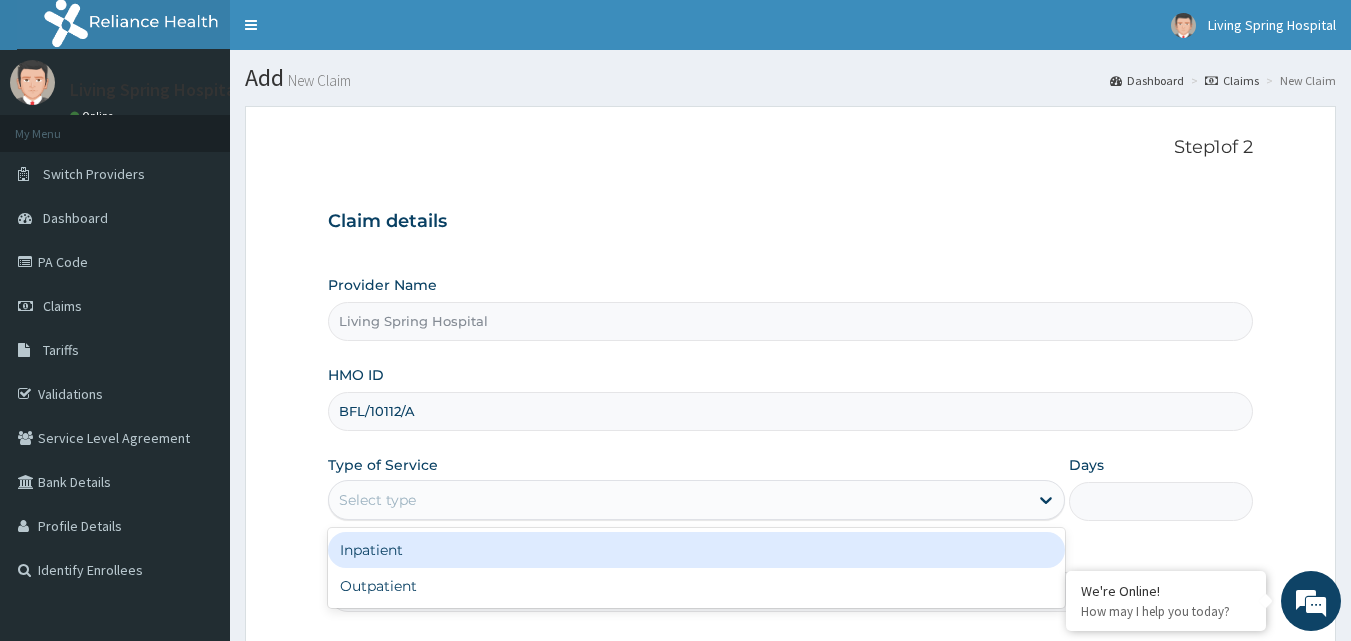 click on "Inpatient" at bounding box center (696, 550) 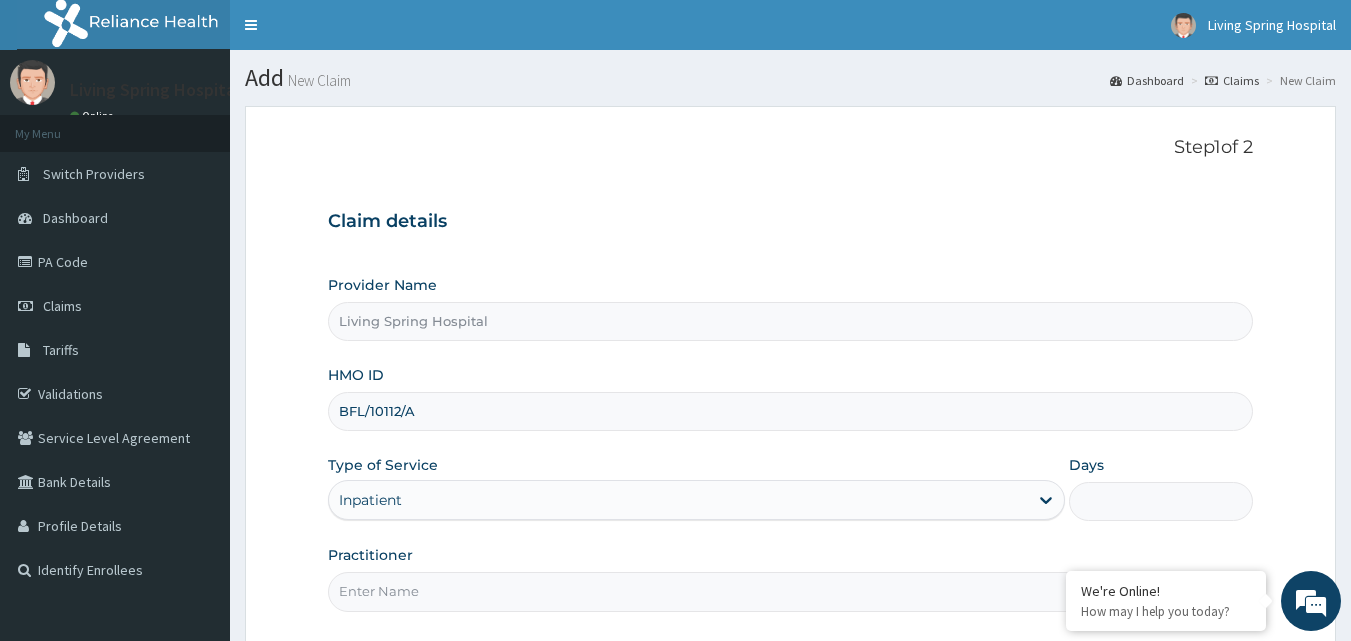 click on "Days" at bounding box center [1161, 501] 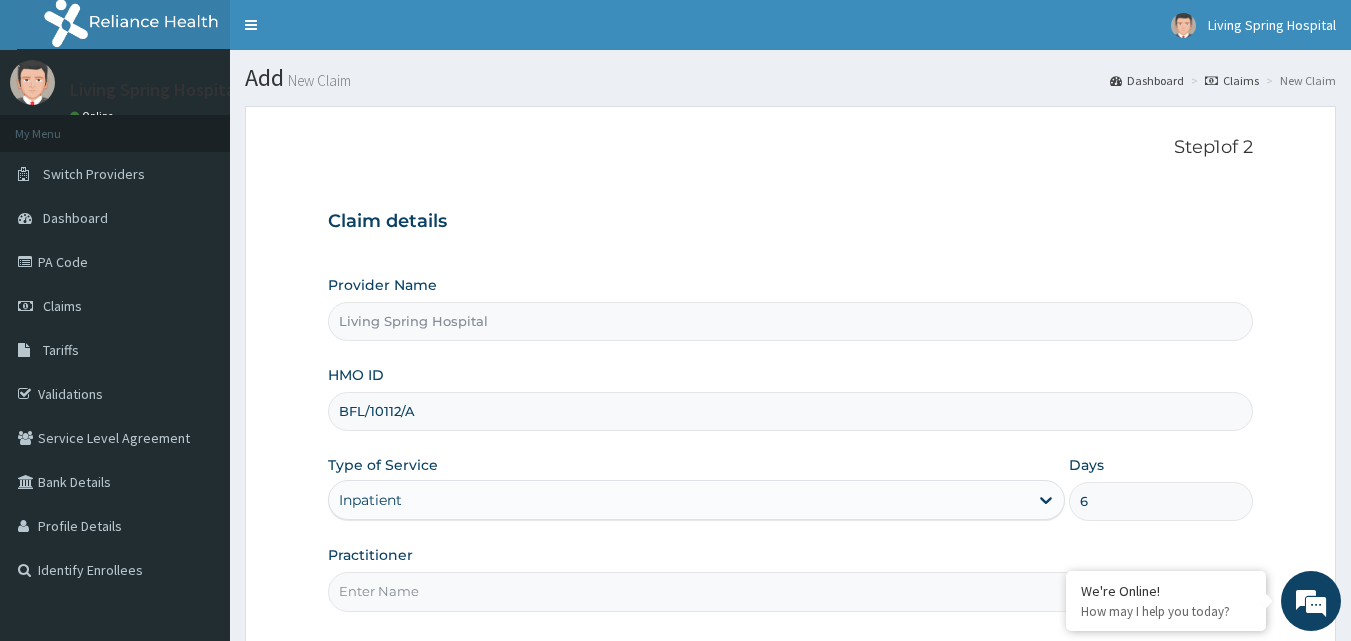 type on "6" 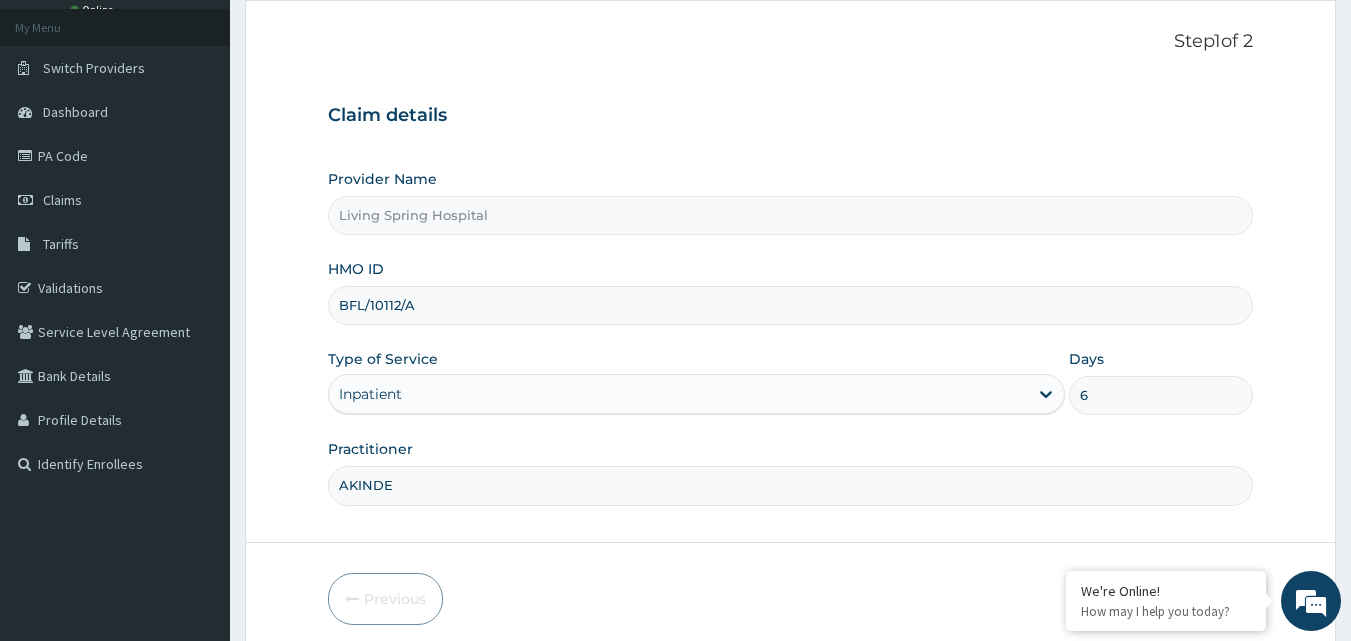 scroll, scrollTop: 187, scrollLeft: 0, axis: vertical 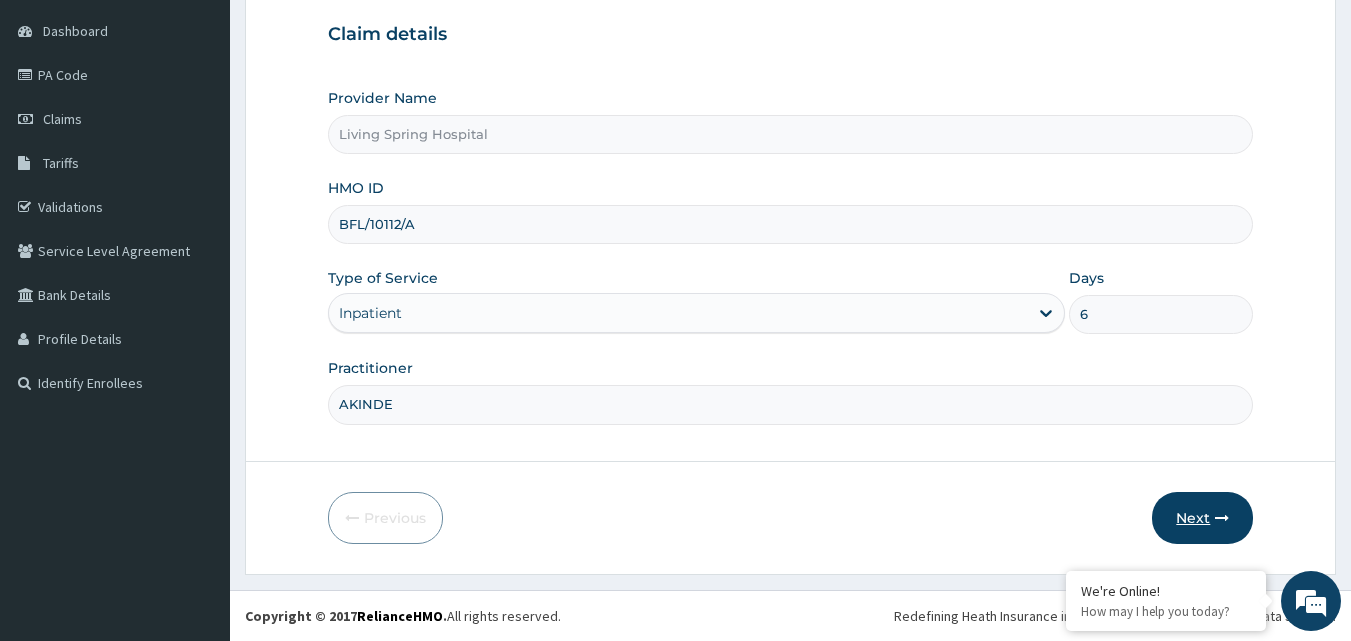 type on "AKINDE" 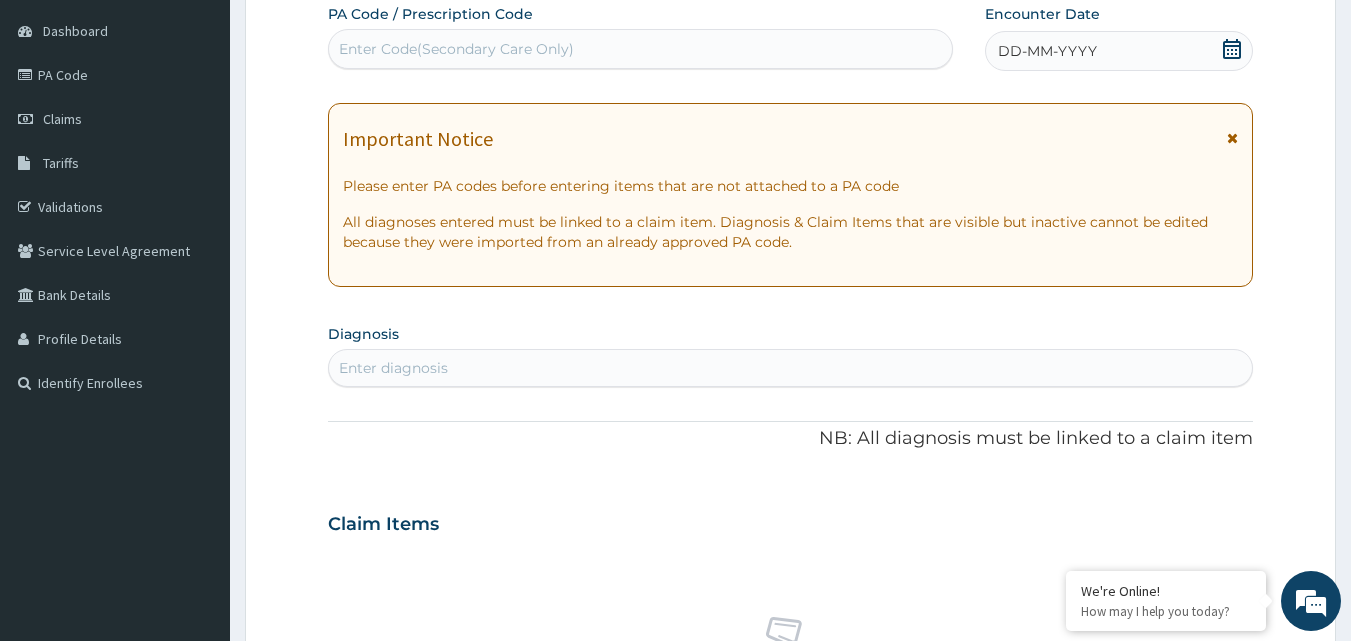 click on "Enter Code(Secondary Care Only)" at bounding box center [641, 49] 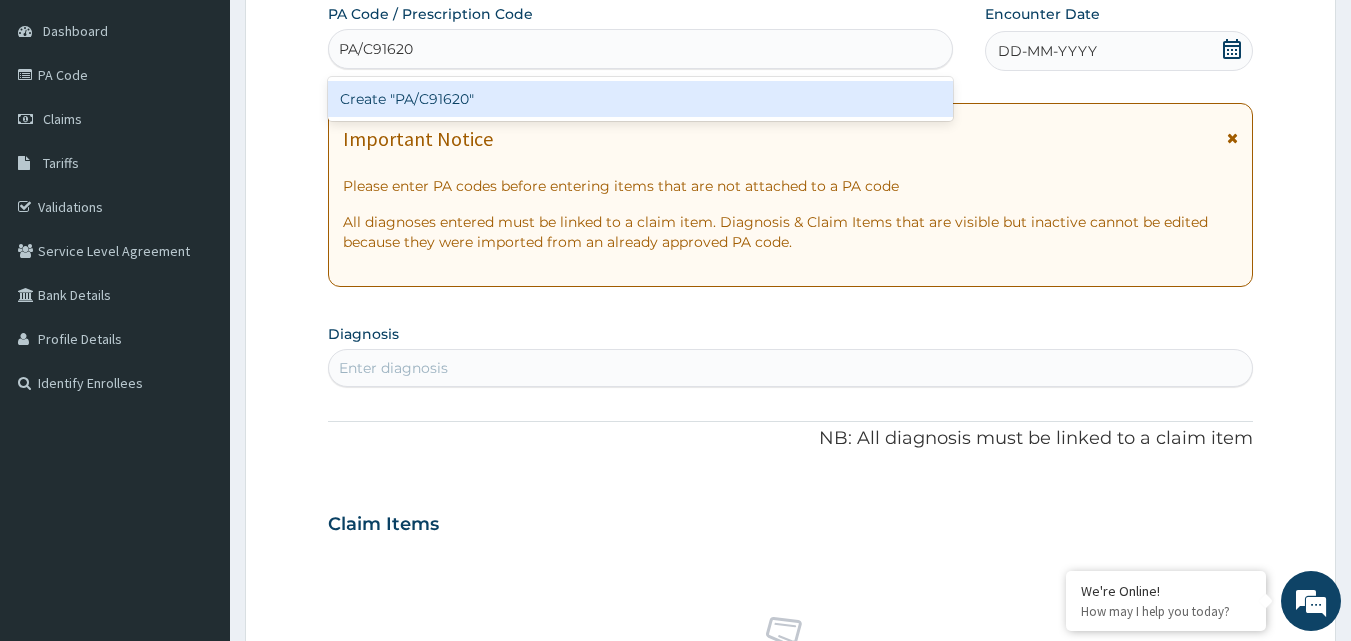 type on "PA/C91620" 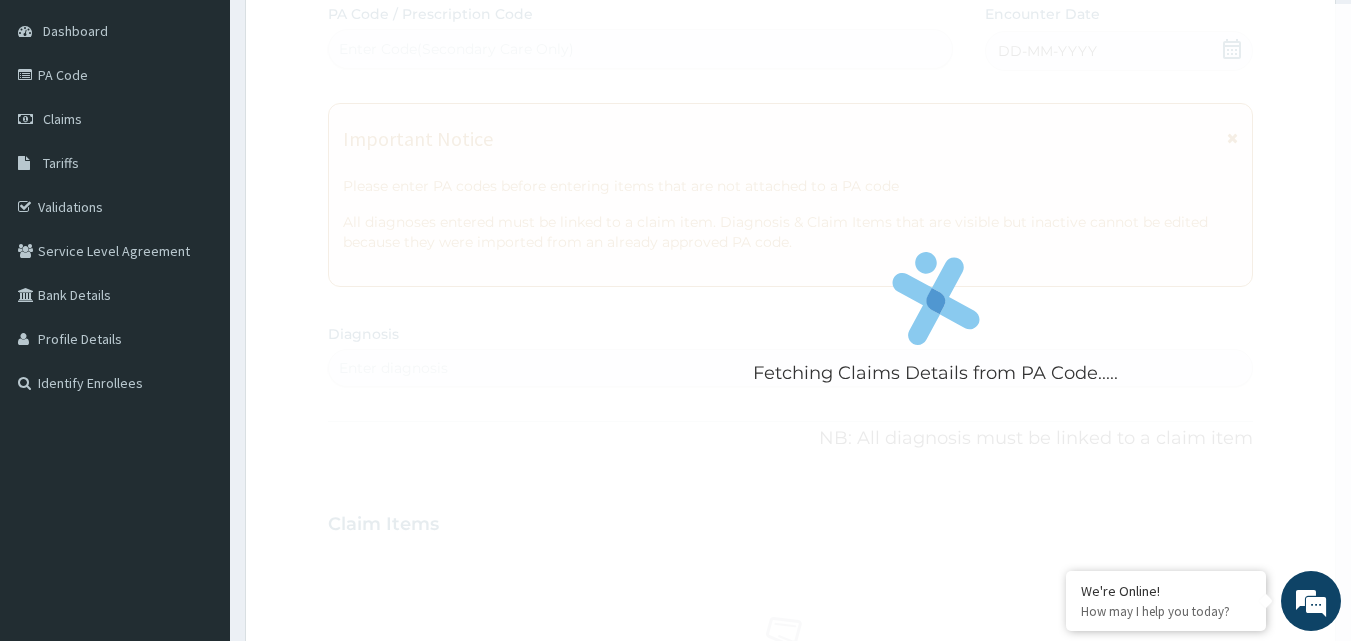 click on "Fetching Claims Details from PA Code..... PA Code / Prescription Code Enter Code(Secondary Care Only) Encounter Date DD-MM-YYYY Important Notice Please enter PA codes before entering items that are not attached to a PA code   All diagnoses entered must be linked to a claim item. Diagnosis & Claim Items that are visible but inactive cannot be edited because they were imported from an already approved PA code. Diagnosis Enter diagnosis NB: All diagnosis must be linked to a claim item Claim Items No claim item Types Select Type Item Select Item Pair Diagnosis Select Diagnosis Unit Price 0 Add Comment" at bounding box center (791, 521) 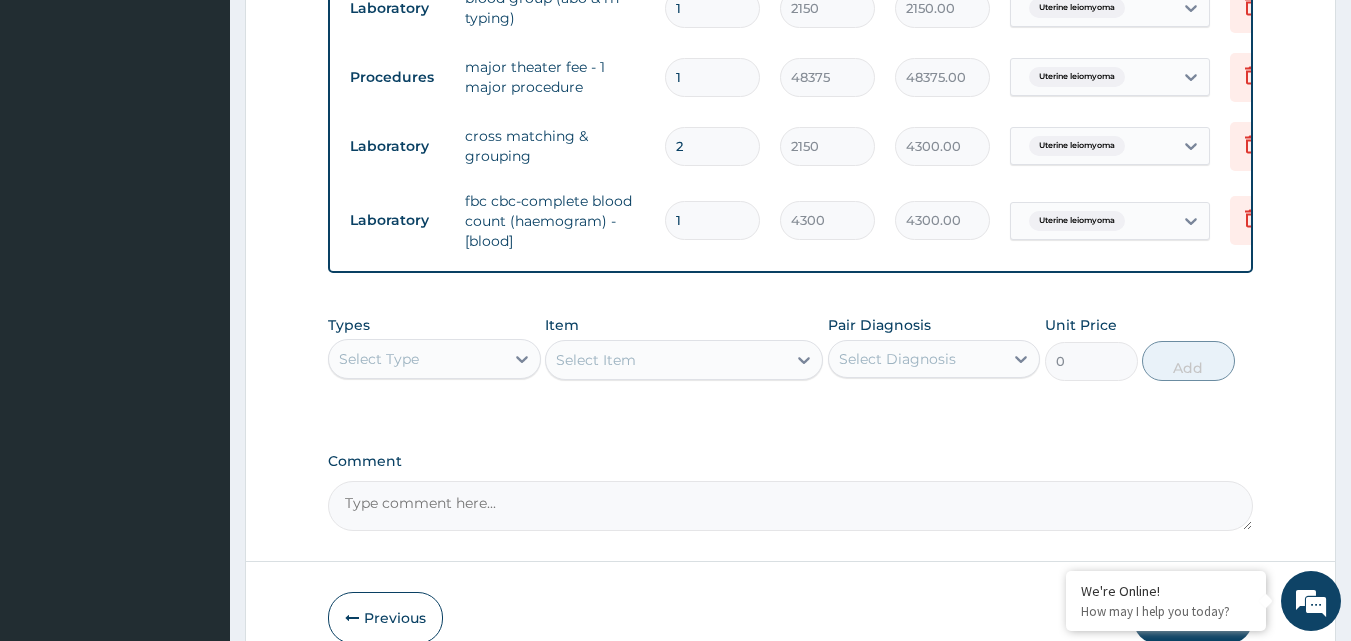 scroll, scrollTop: 1567, scrollLeft: 0, axis: vertical 